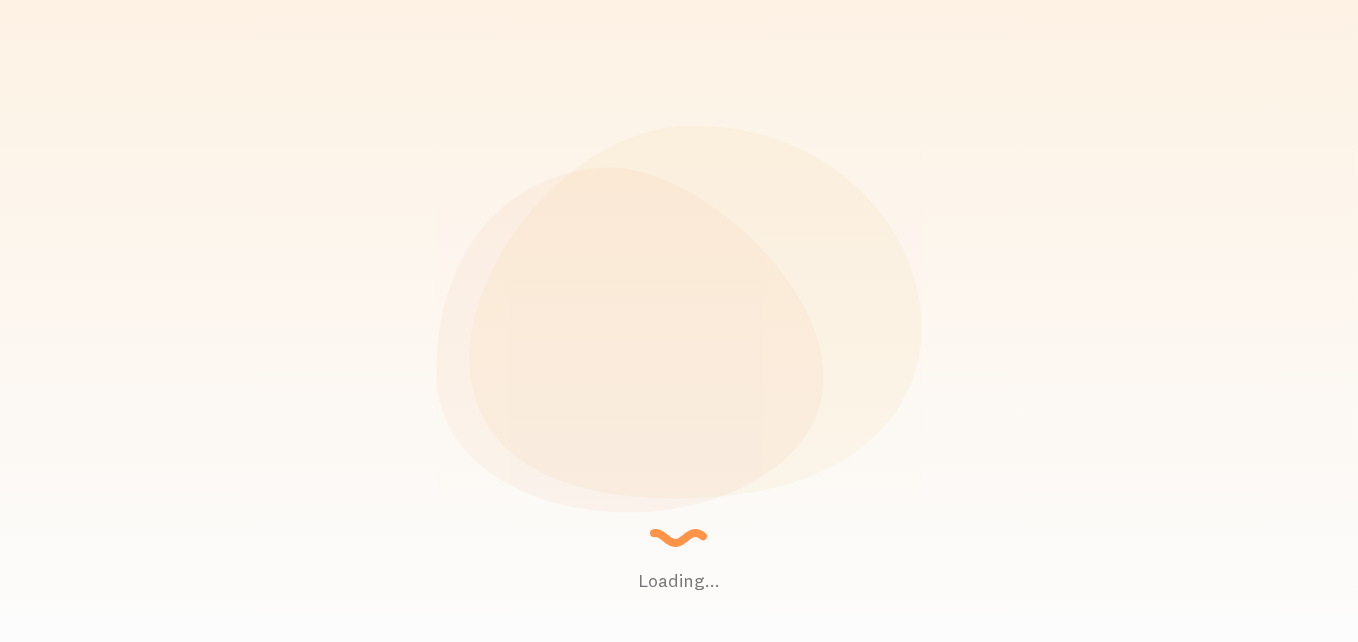scroll, scrollTop: 0, scrollLeft: 0, axis: both 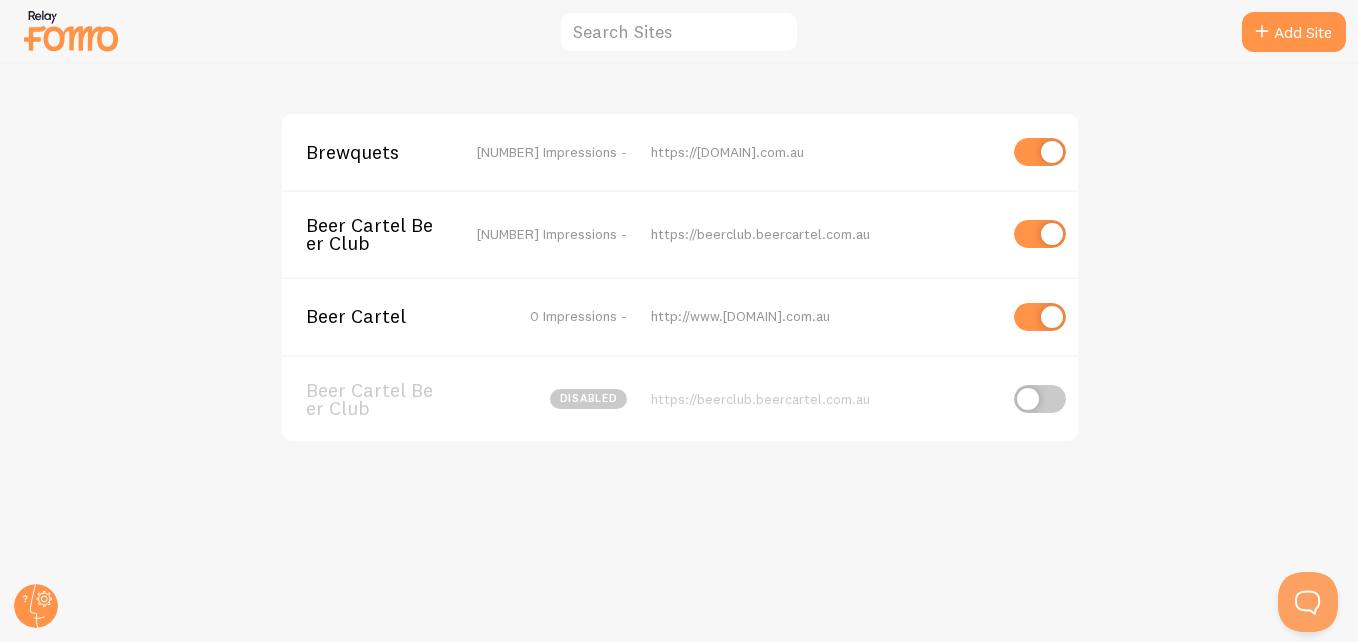 click on "Brewquets" at bounding box center (386, 152) 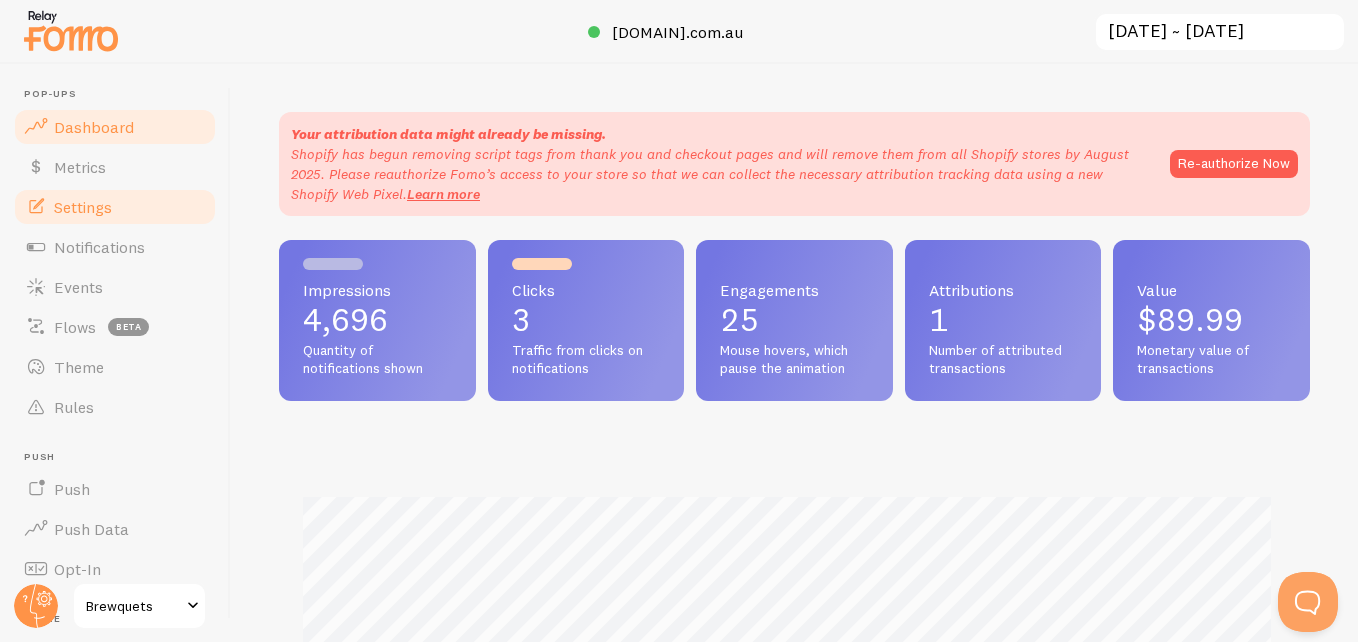 scroll, scrollTop: 999474, scrollLeft: 998984, axis: both 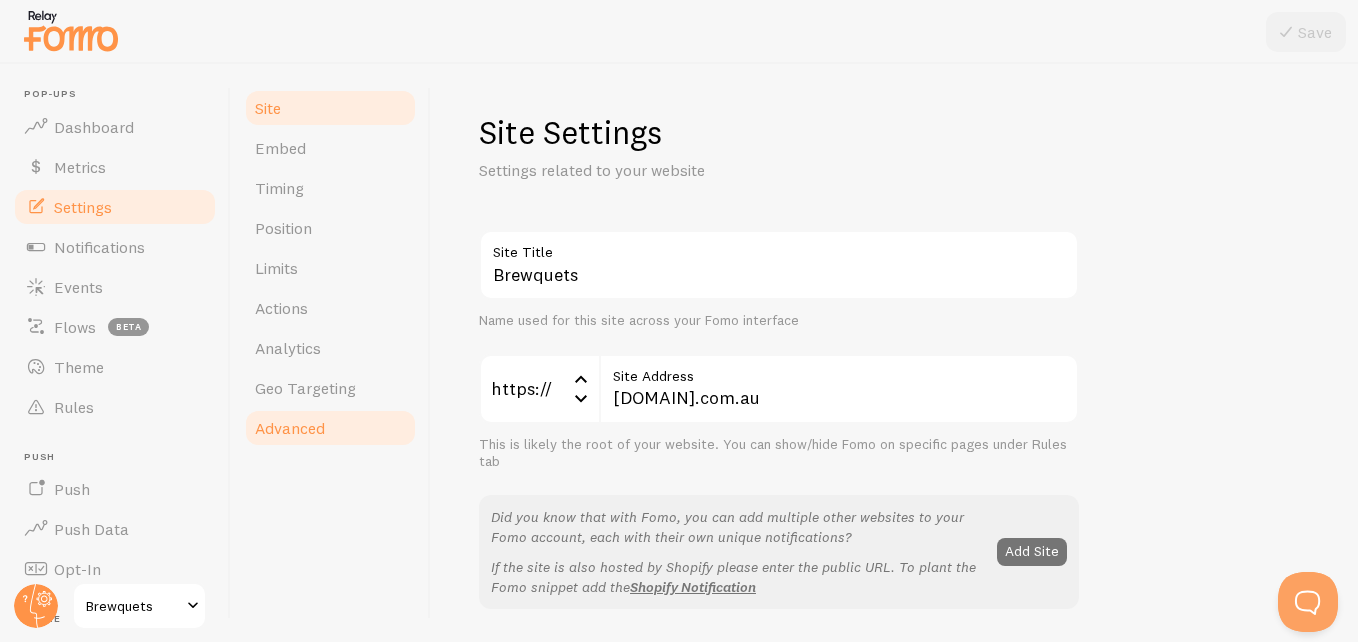 click on "Advanced" at bounding box center [290, 428] 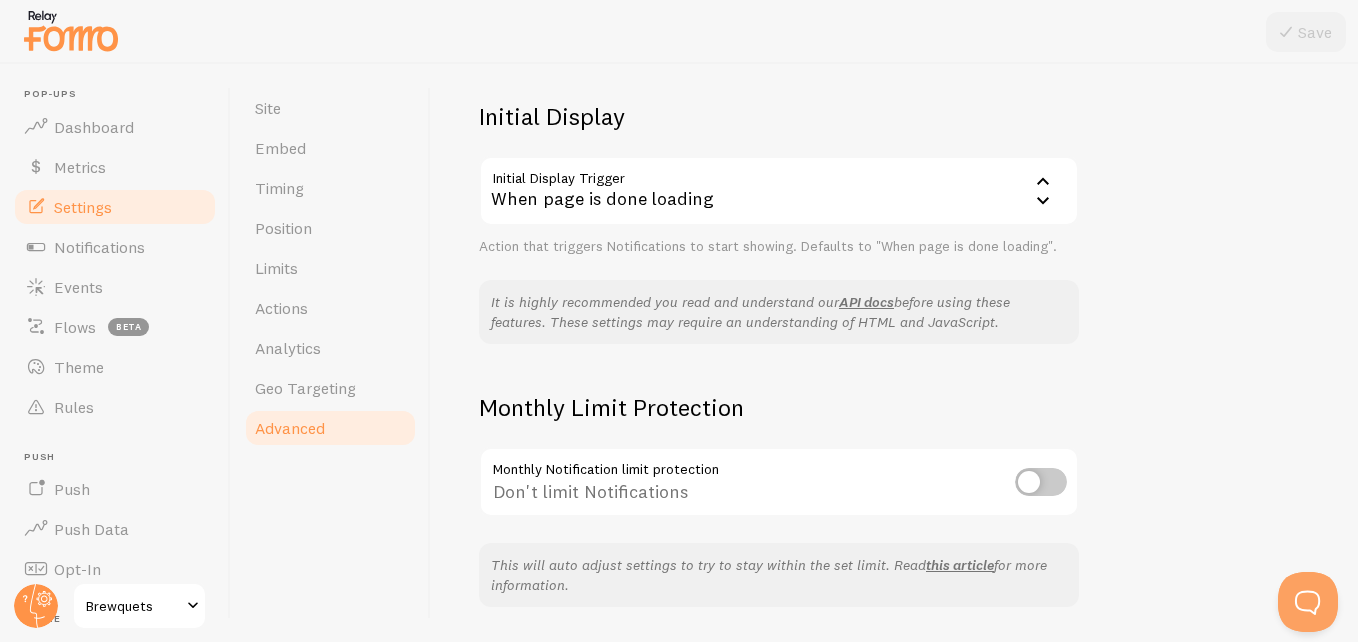 scroll, scrollTop: 518, scrollLeft: 0, axis: vertical 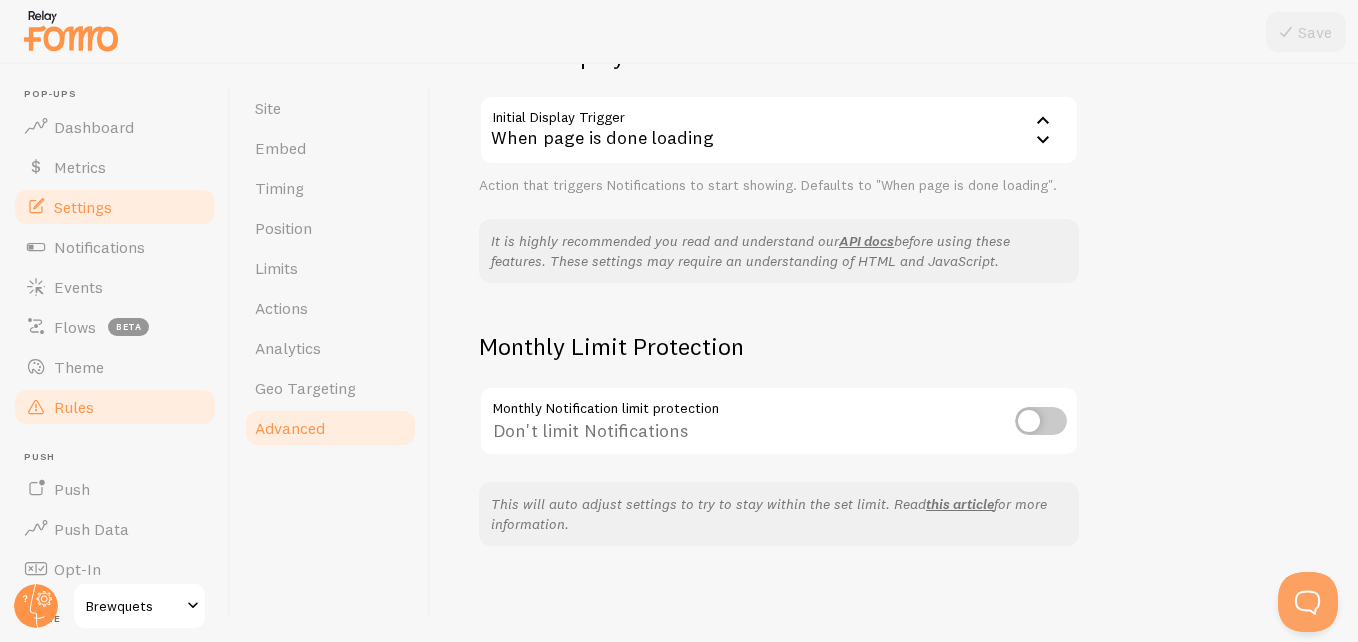 click on "Rules" at bounding box center [74, 407] 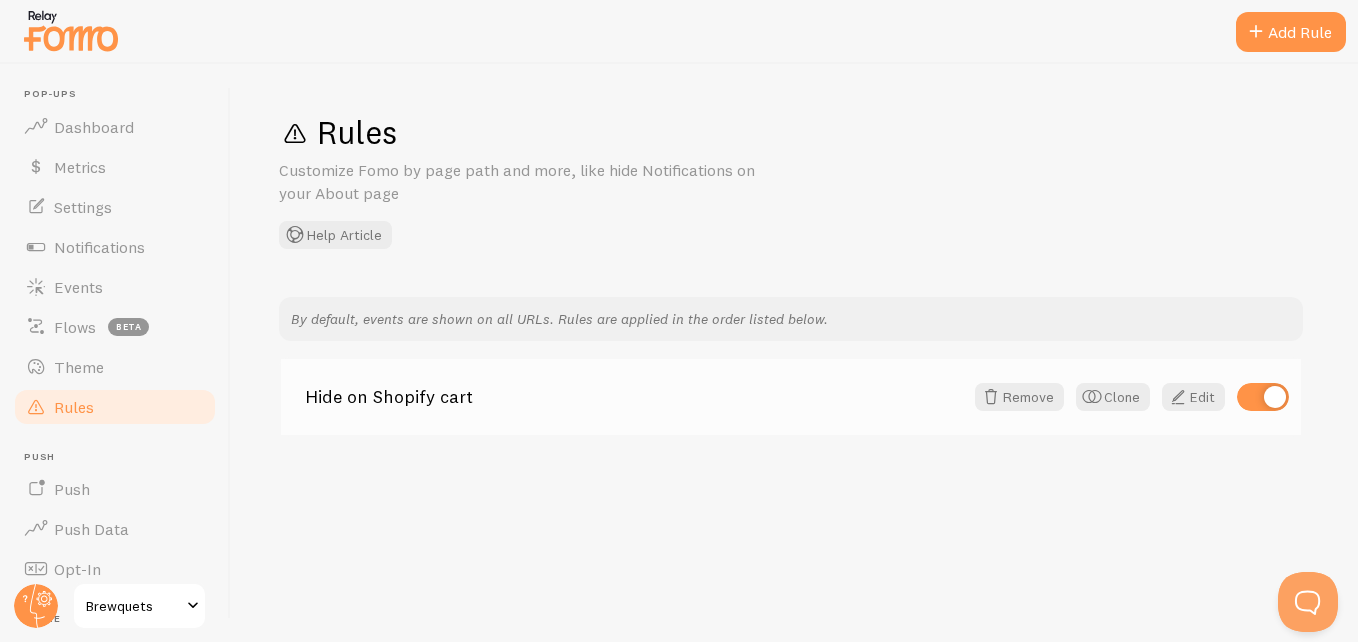 click on "Hide on Shopify cart" at bounding box center [634, 397] 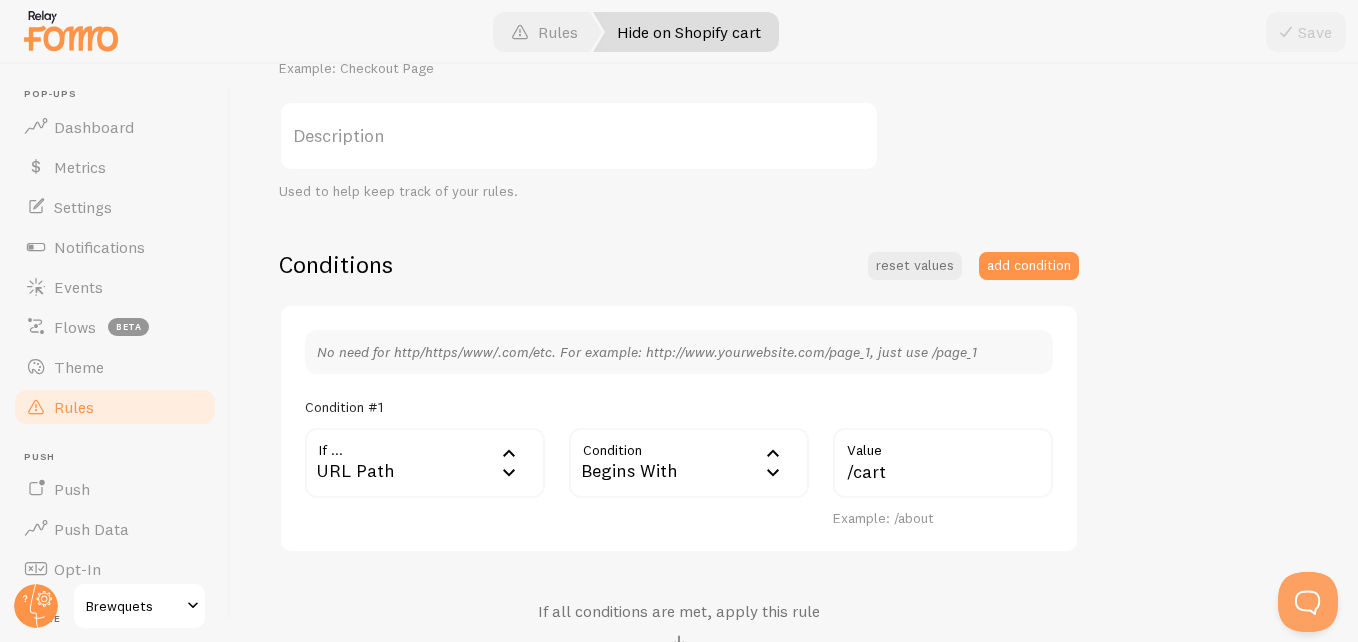scroll, scrollTop: 318, scrollLeft: 0, axis: vertical 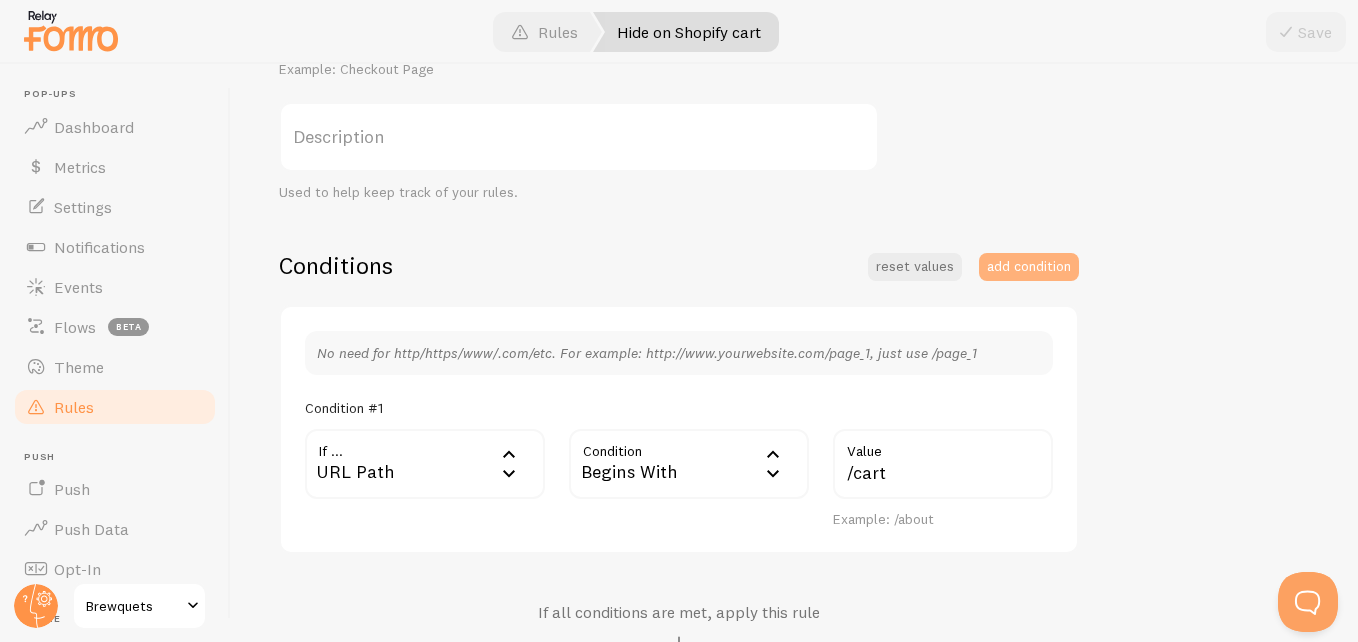 click on "add condition" at bounding box center (1029, 267) 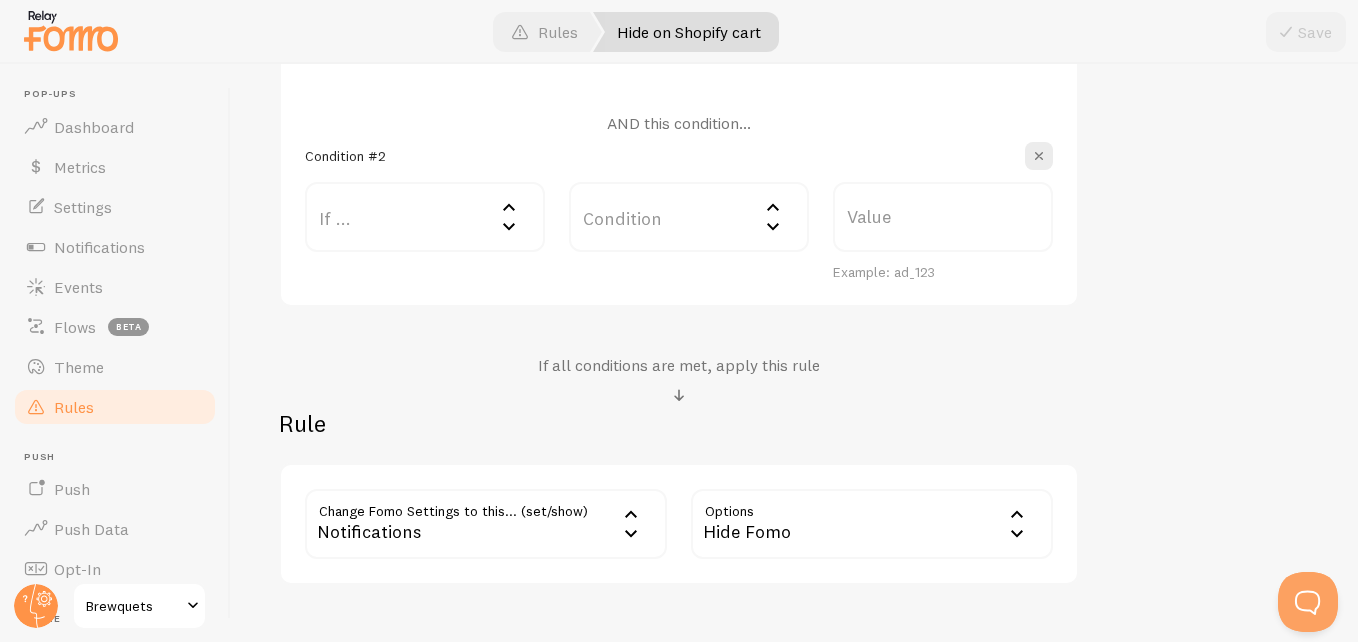 scroll, scrollTop: 786, scrollLeft: 0, axis: vertical 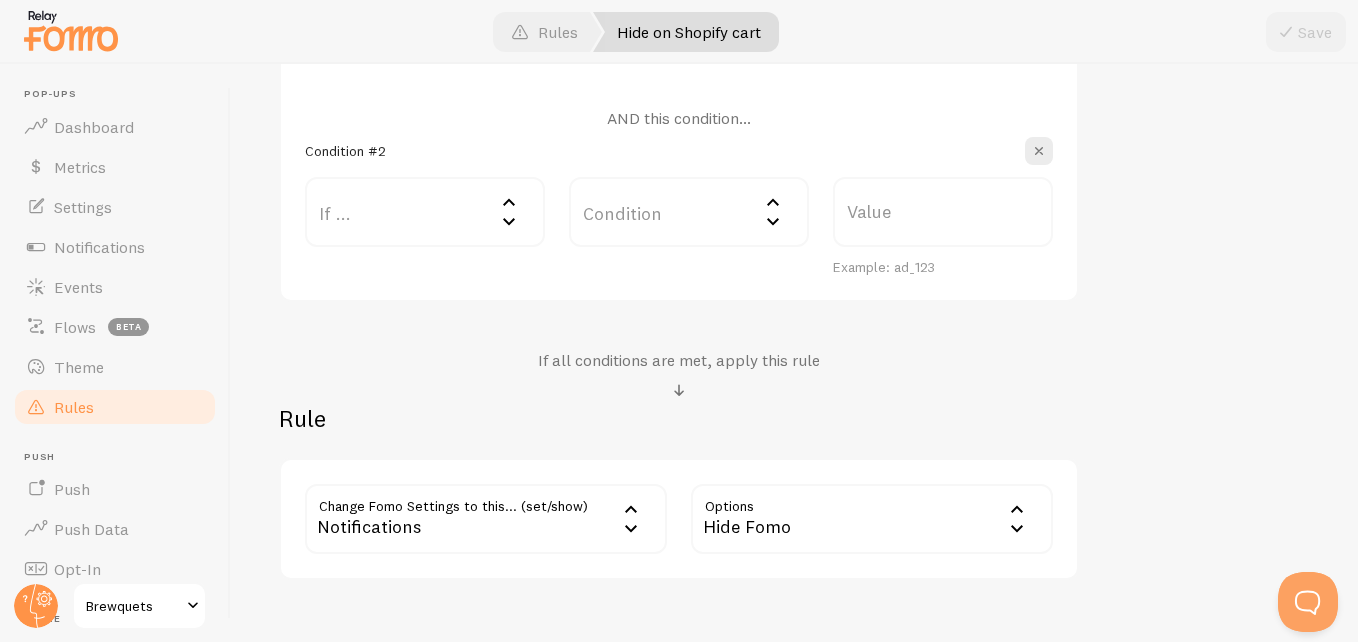 click on "If ..." at bounding box center (425, 212) 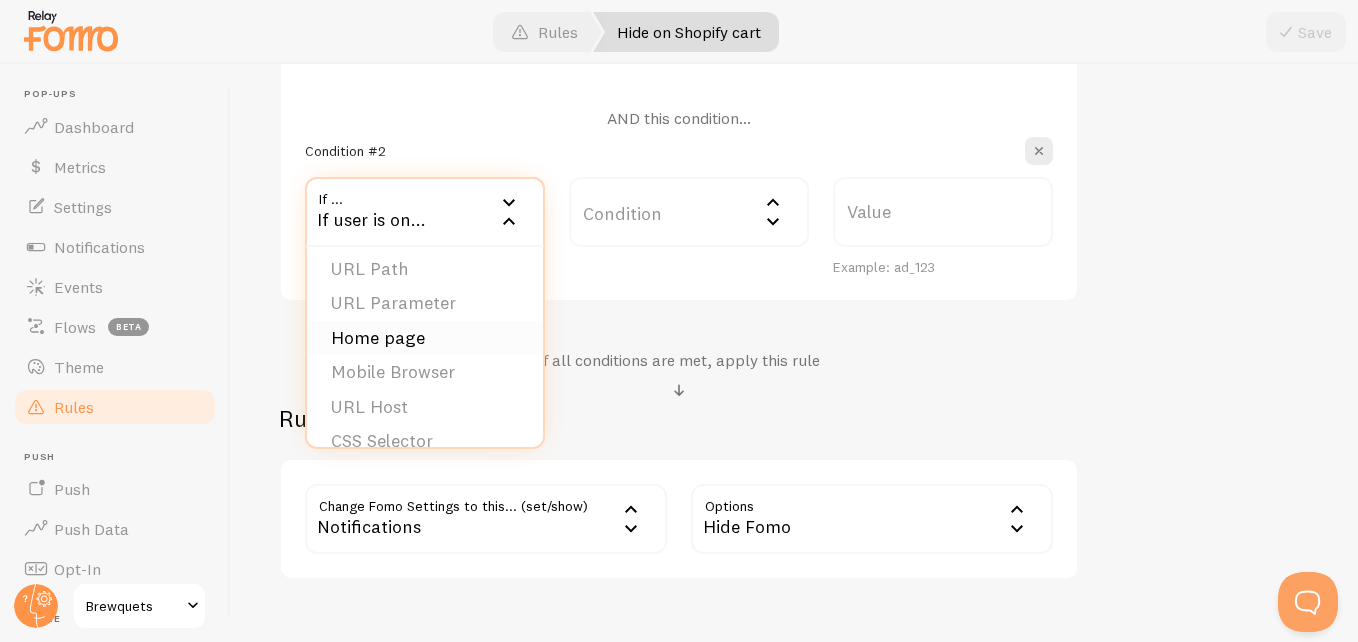 scroll, scrollTop: 0, scrollLeft: 0, axis: both 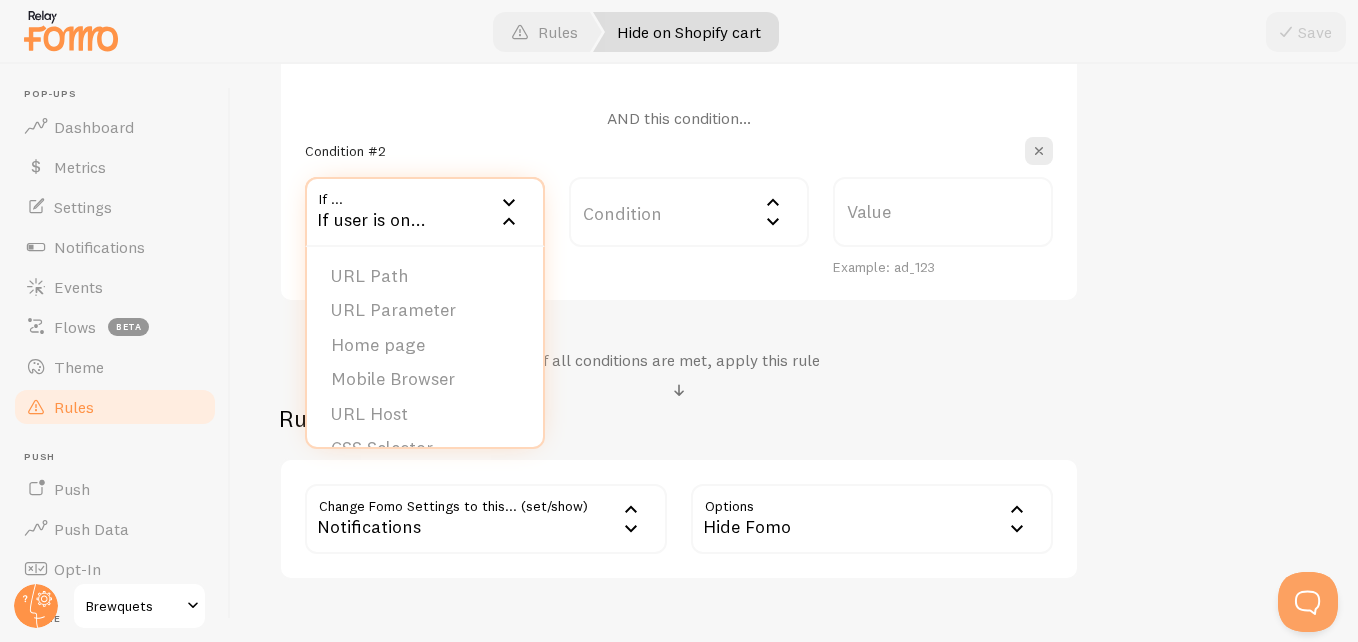 click on "No need for http/https/www/.com/etc. For example: http://www.yourwebsite.com/page_1, just use /page_1       Condition #1     If ...   url   URL Path       URL Path  URL Parameter  Home page  Mobile Browser  URL Host  CSS Selector        Condition   beginsWith   Begins With       Equals  Not Equal  Begins With  Contains  Does Not Contain        /cart   Value       Example: /about     AND this condition...   Condition #2     If ...     If user is on...       URL Path  URL Parameter  Home page  Mobile Browser  URL Host  CSS Selector        Condition     Condition       Equals  Not Equal  Begins With  Contains  Does Not Contain          Value       Example: ad_123" at bounding box center [679, 70] 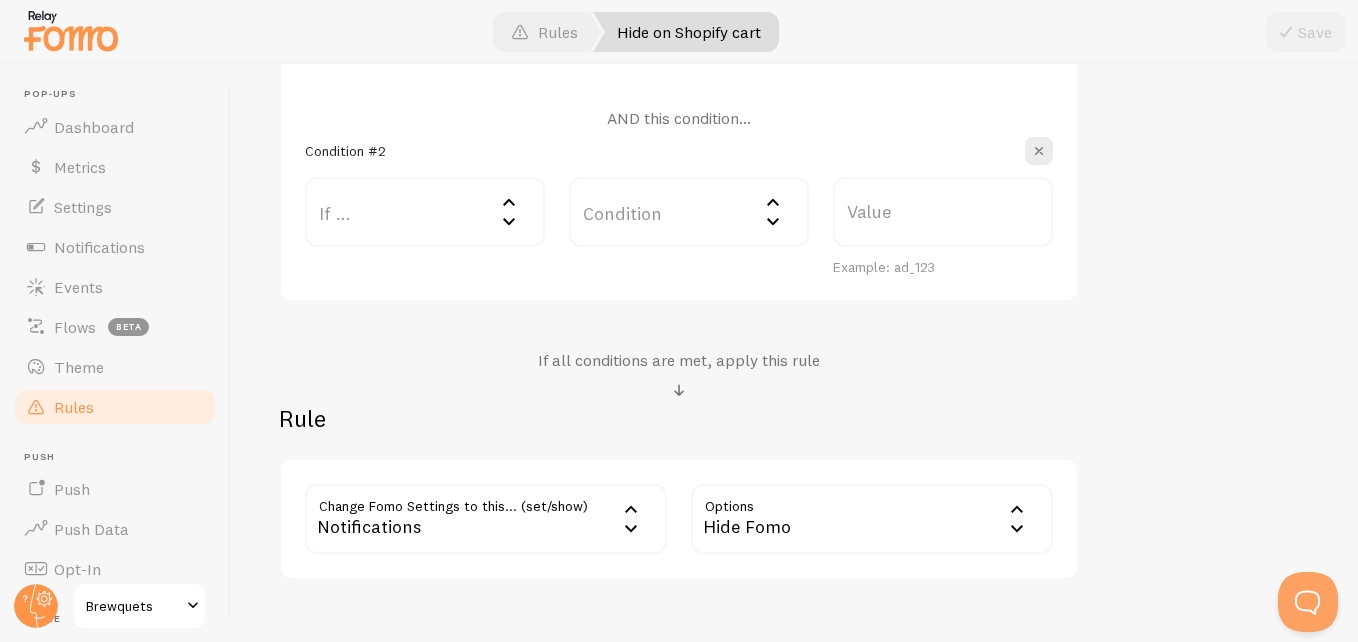 click on "Condition" at bounding box center [689, 212] 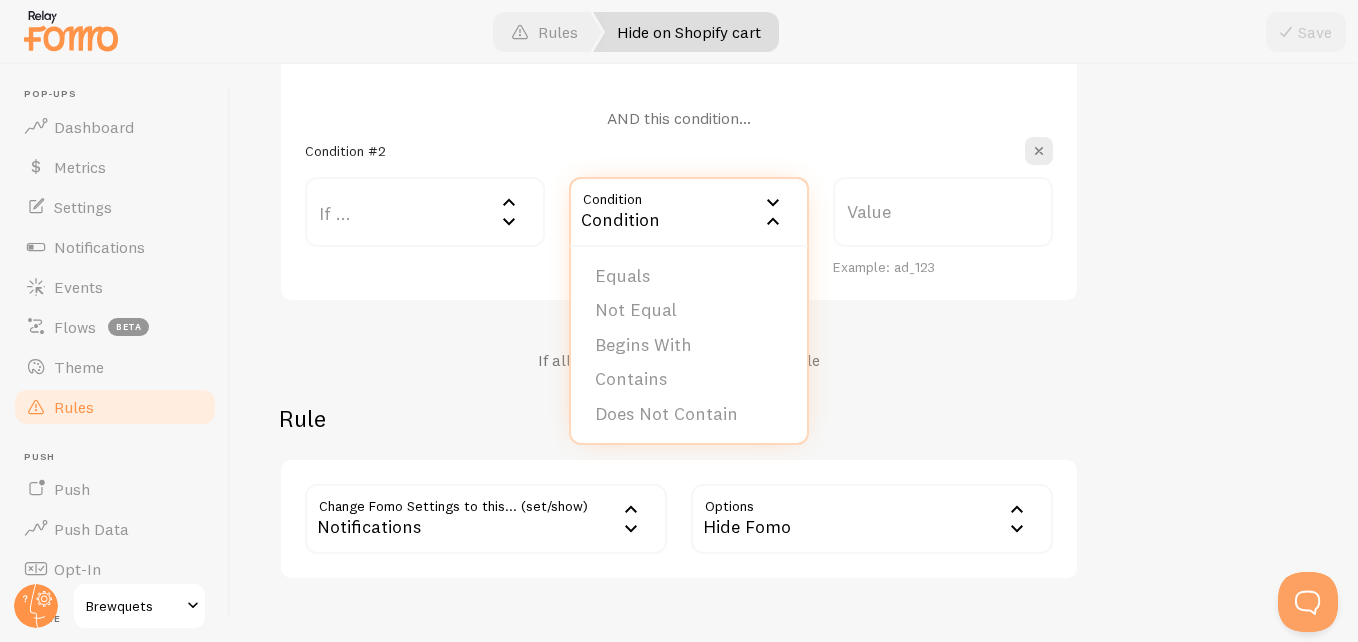click on "If ..." at bounding box center [425, 212] 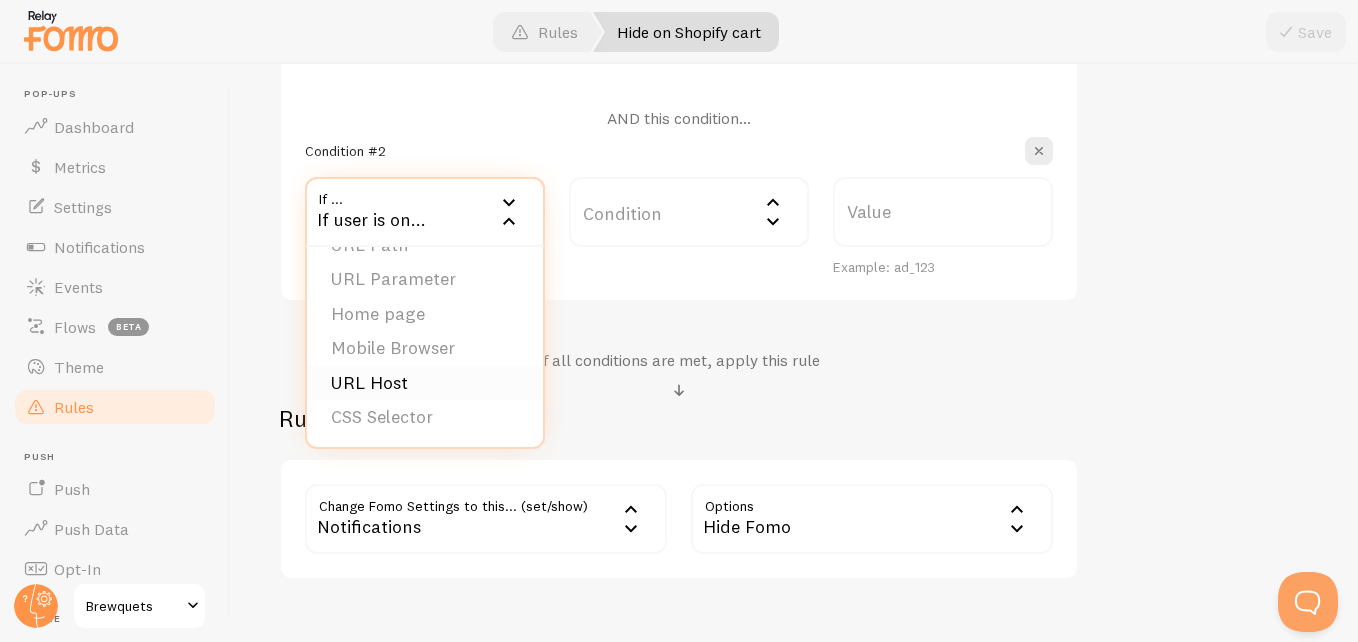 scroll, scrollTop: 0, scrollLeft: 0, axis: both 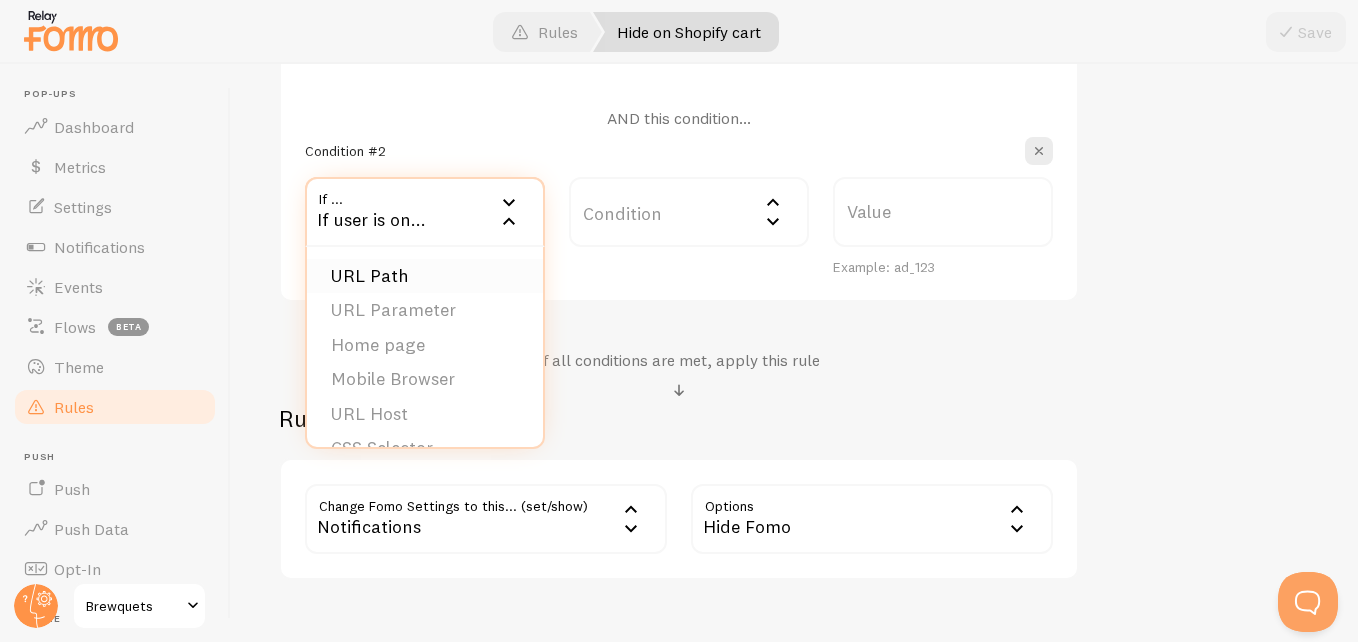 click on "URL Path" at bounding box center [425, 276] 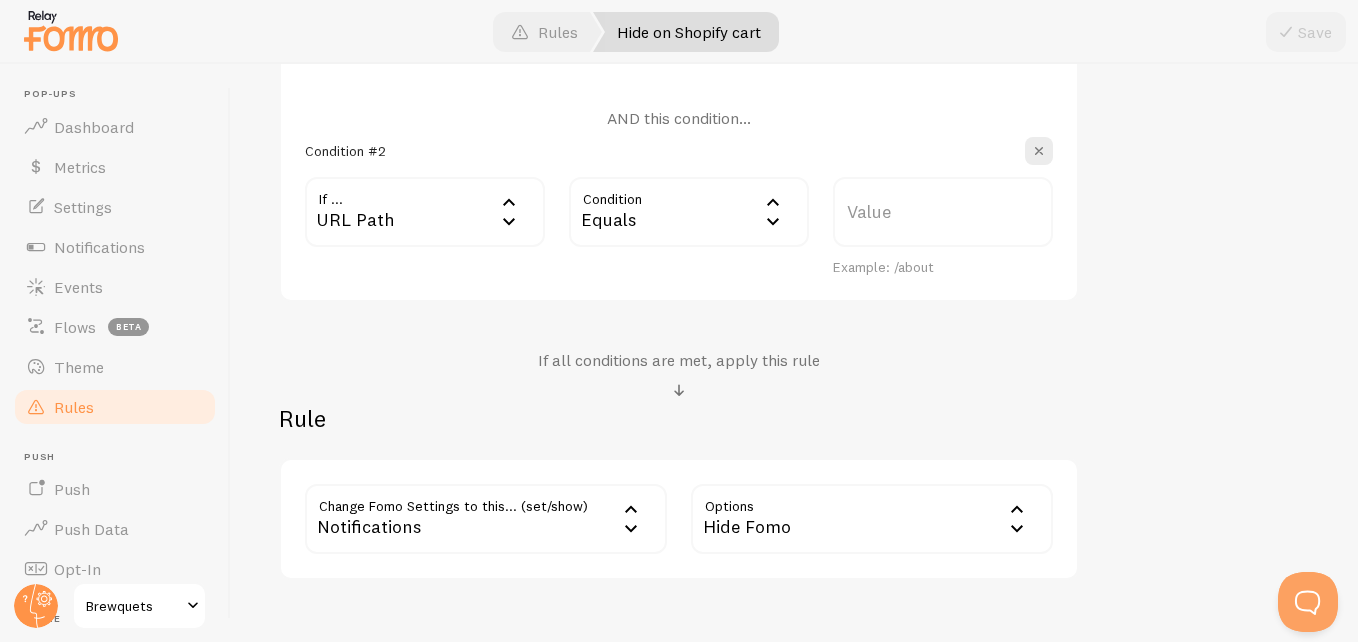click on "Equals" at bounding box center (689, 212) 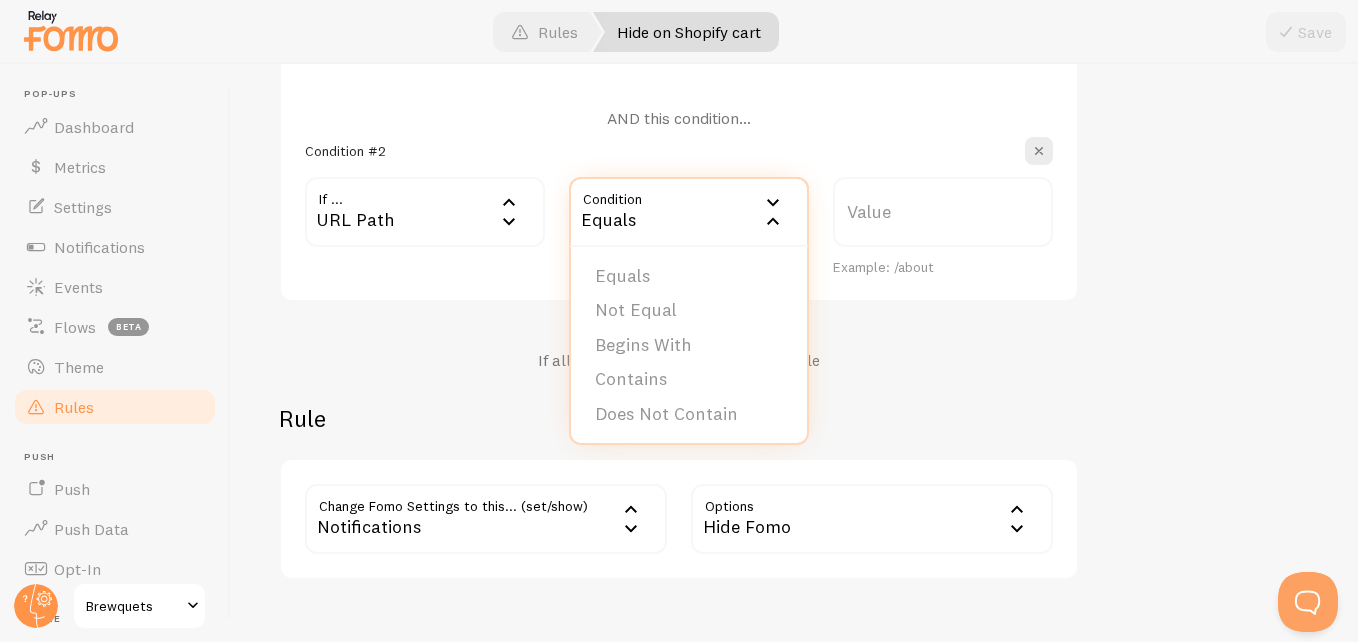 click on "Equals" at bounding box center (689, 212) 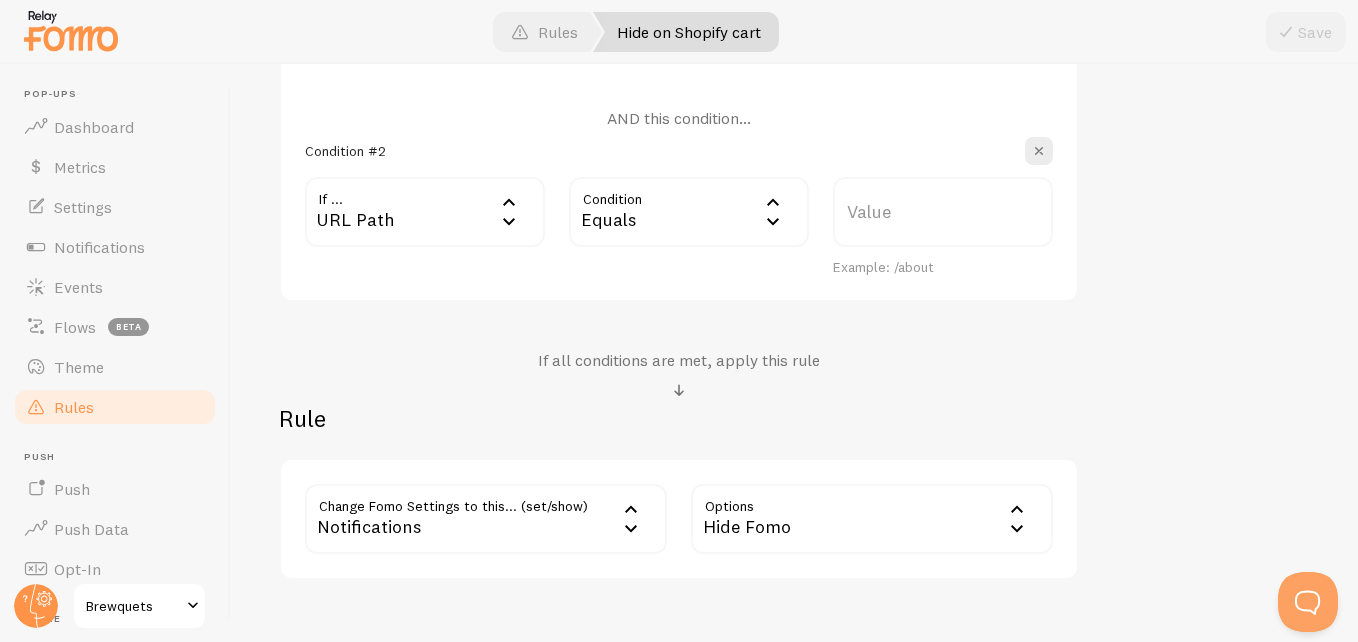 click on "Value" at bounding box center (943, 212) 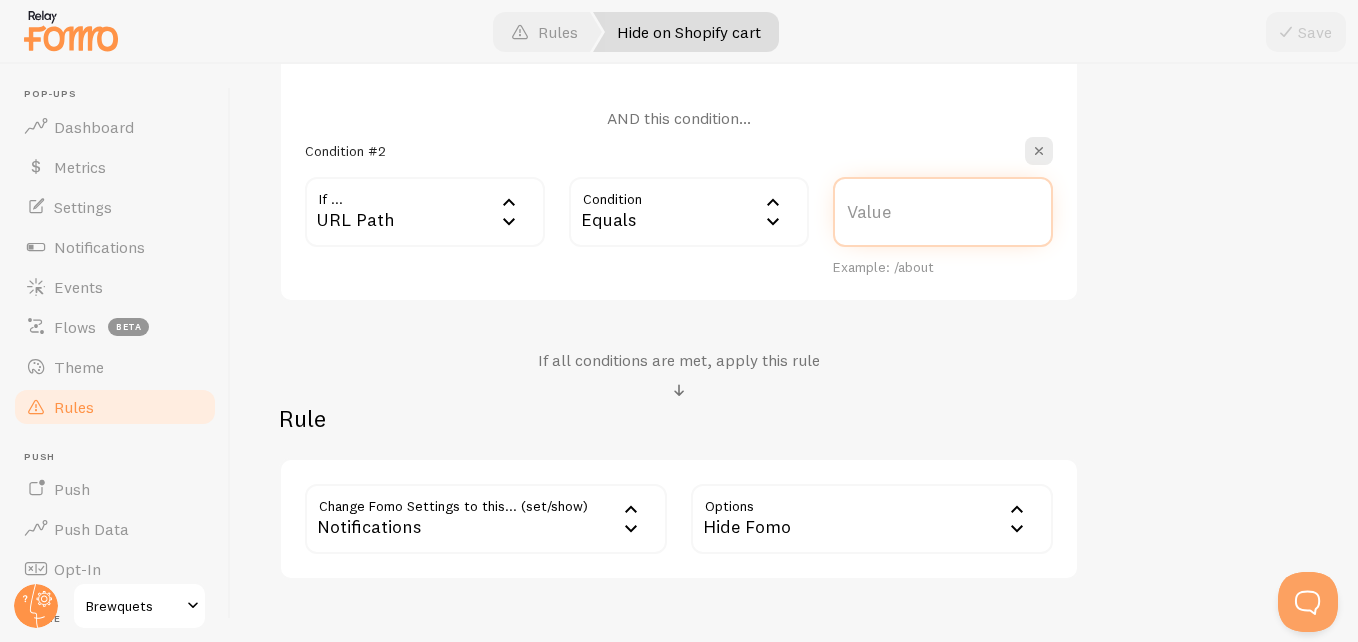 click on "Value" at bounding box center (943, 212) 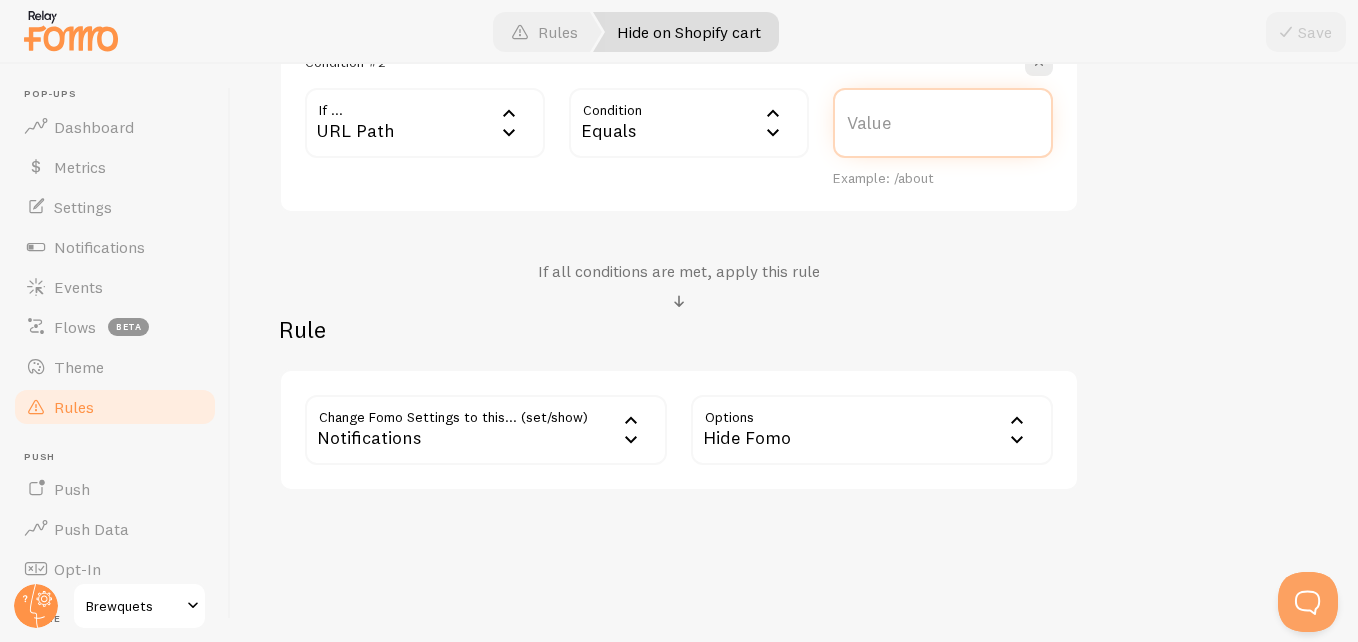 scroll, scrollTop: 876, scrollLeft: 0, axis: vertical 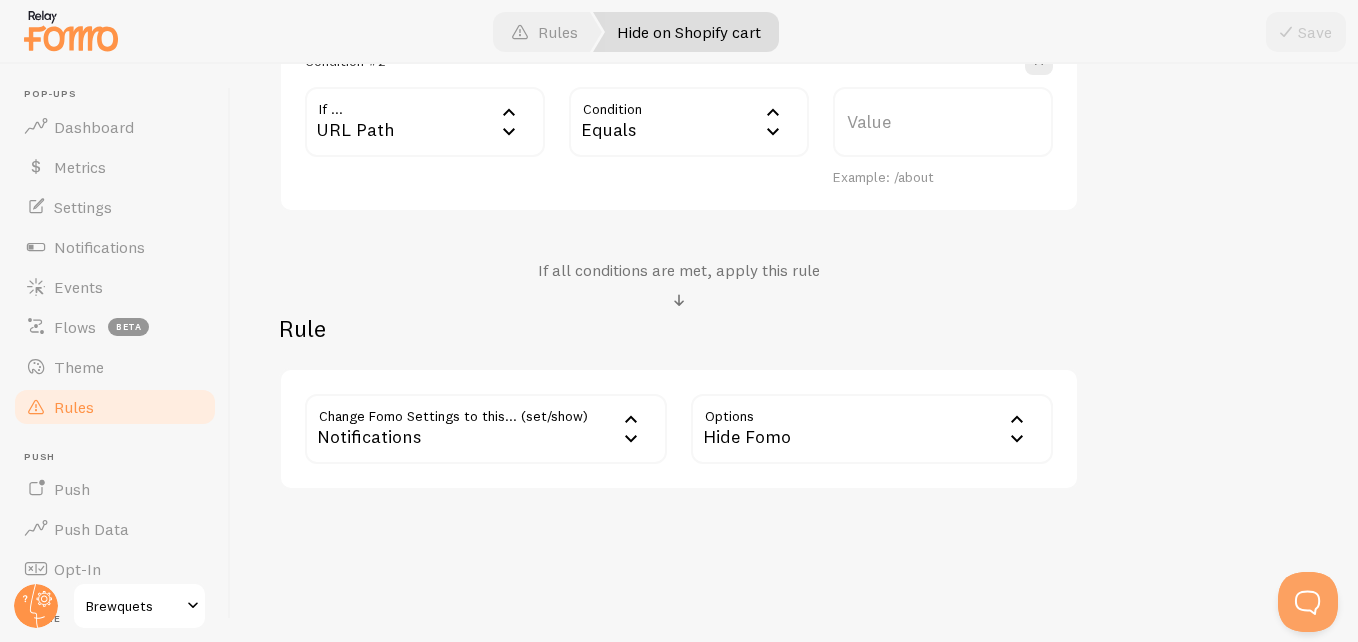 click on "Notifications" at bounding box center (486, 429) 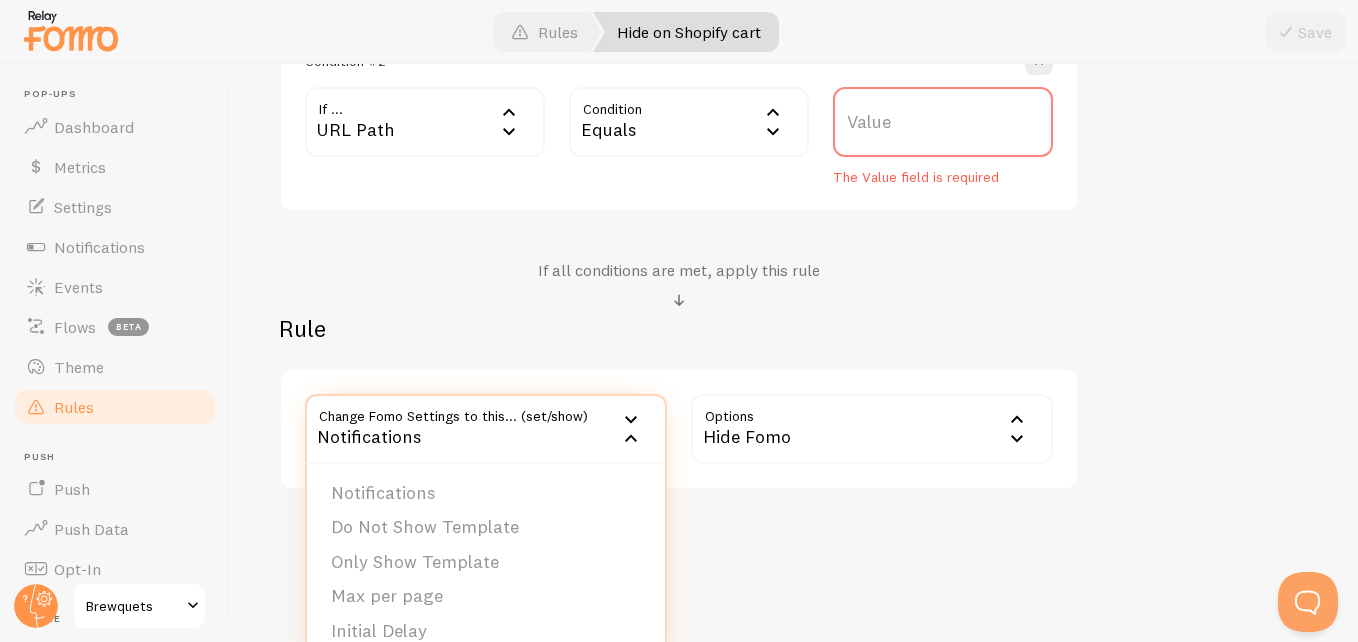 scroll, scrollTop: 900, scrollLeft: 0, axis: vertical 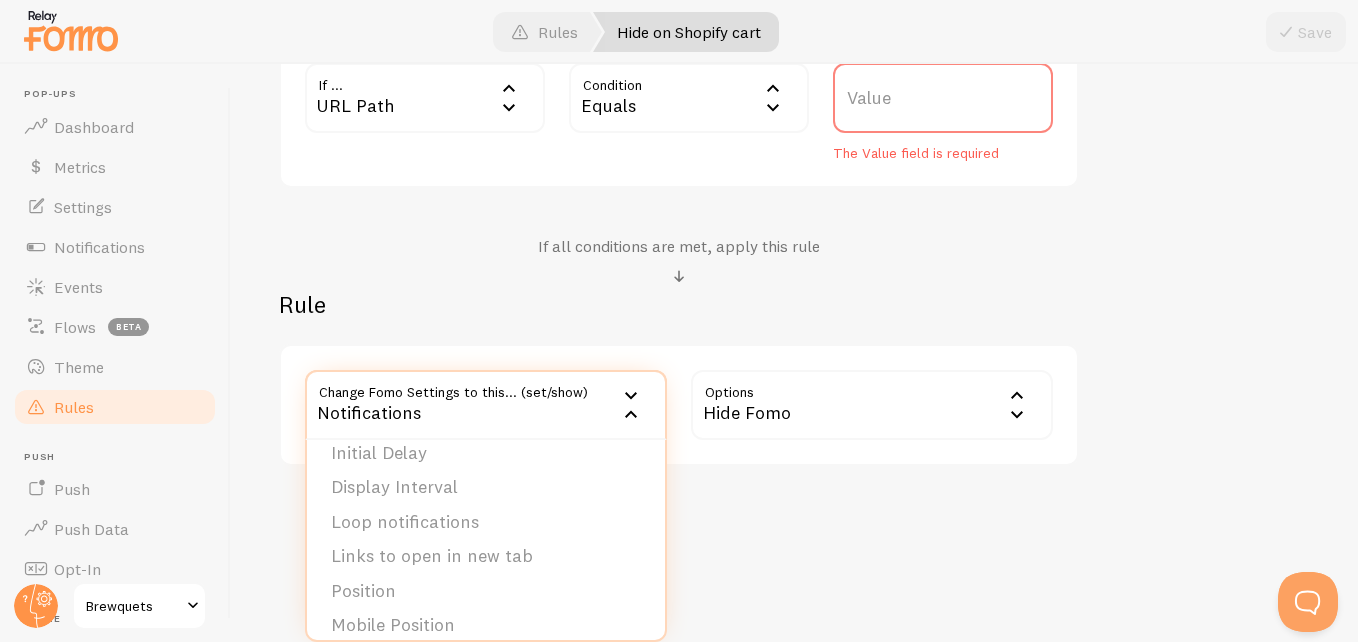 click on "Edit
Rule
Customize Fomo by page path and more, like hide Notifications on your About page
Help Article      Hide on Shopify cart   Title       Example: Checkout Page       Description       Used to help keep track of your rules.   Conditions
reset values
add condition
No need for http/https/www/.com/etc. For example: http://www.yourwebsite.com/page_1, just use /page_1       Condition #1     If ...   url   URL Path       URL Path  URL Parameter  Home page  Mobile Browser  URL Host  CSS Selector        Condition   beginsWith   Begins With       Equals  Not Equal  Begins With  Contains  Does Not Contain        /cart   Value       Example: /about     AND this condition...   Condition #2     If ...   url   URL Path       URL Path  URL Parameter  Home page  Mobile Browser  URL Host  CSS Selector        Condition   equals   Equals       Equals  Not Equal  Begins With  Contains  Does Not Contain          Value       Example: ad_123" at bounding box center [794, 353] 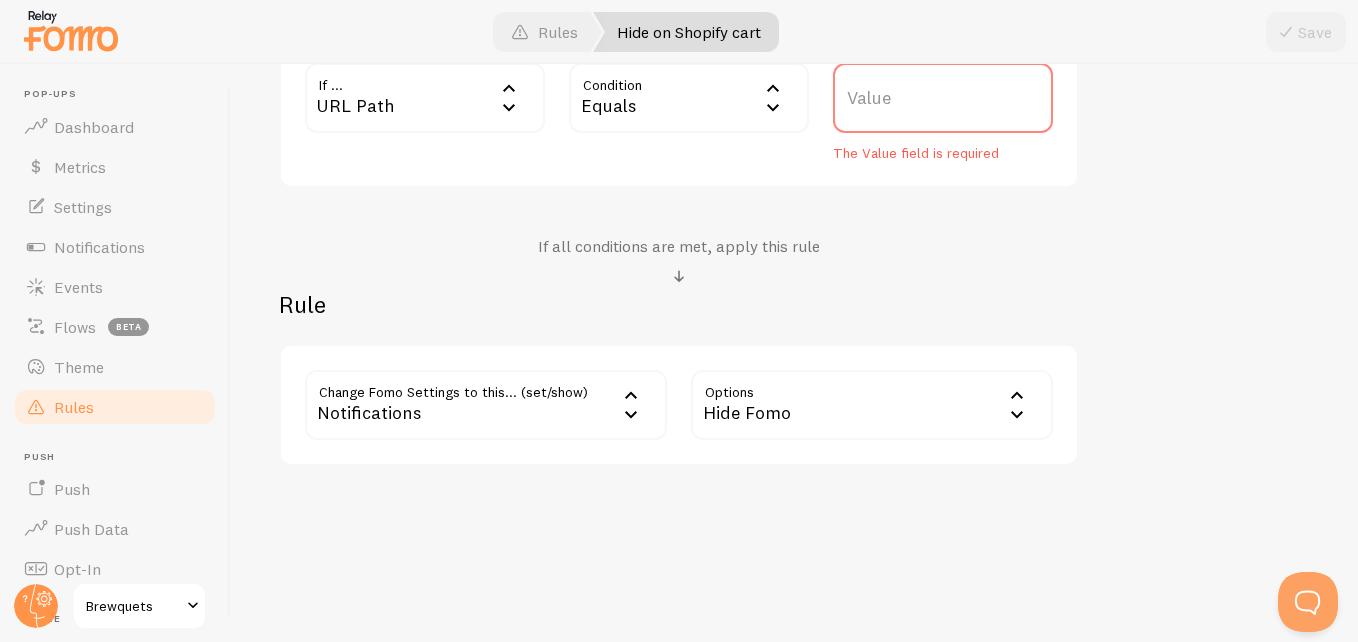 click on "Hide Fomo" at bounding box center [872, 405] 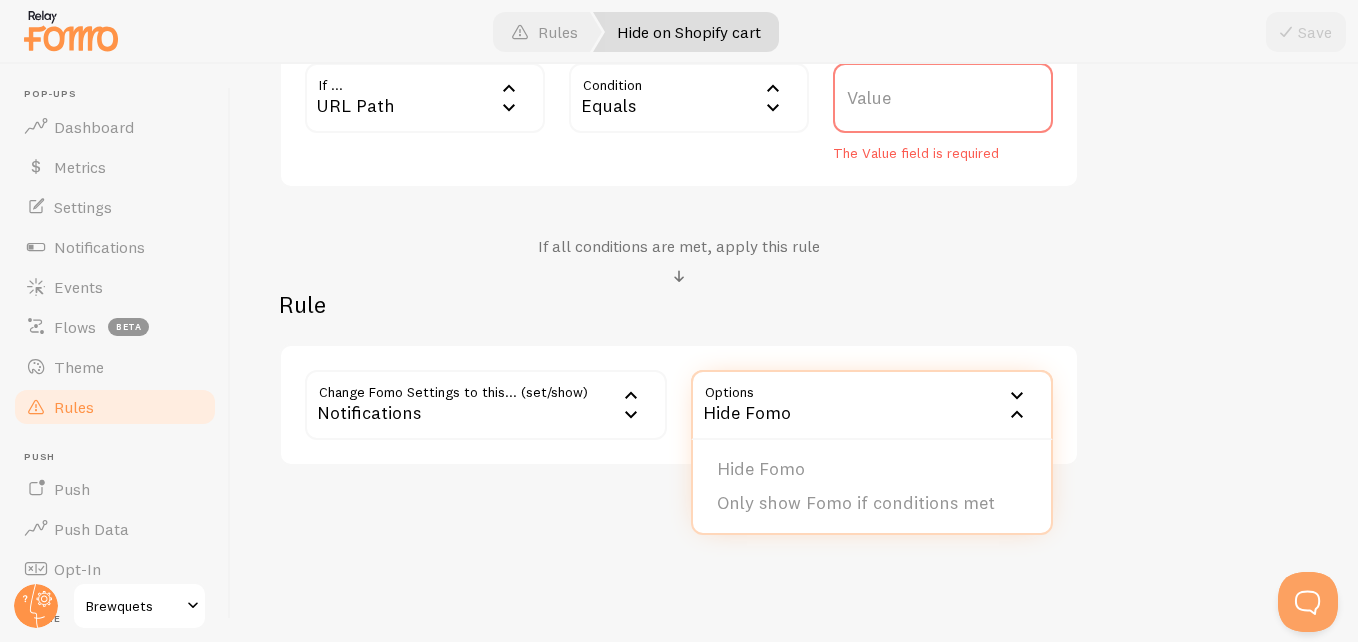 click on "Edit
Rule
Customize Fomo by page path and more, like hide Notifications on your About page
Help Article      Hide on Shopify cart   Title       Example: Checkout Page       Description       Used to help keep track of your rules.   Conditions
reset values
add condition
No need for http/https/www/.com/etc. For example: http://www.yourwebsite.com/page_1, just use /page_1       Condition #1     If ...   url   URL Path       URL Path  URL Parameter  Home page  Mobile Browser  URL Host  CSS Selector        Condition   beginsWith   Begins With       Equals  Not Equal  Begins With  Contains  Does Not Contain        /cart   Value       Example: /about     AND this condition...   Condition #2     If ...   url   URL Path       URL Path  URL Parameter  Home page  Mobile Browser  URL Host  CSS Selector        Condition   equals   Equals       Equals  Not Equal  Begins With  Contains  Does Not Contain          Value       Example: ad_123" at bounding box center (794, 353) 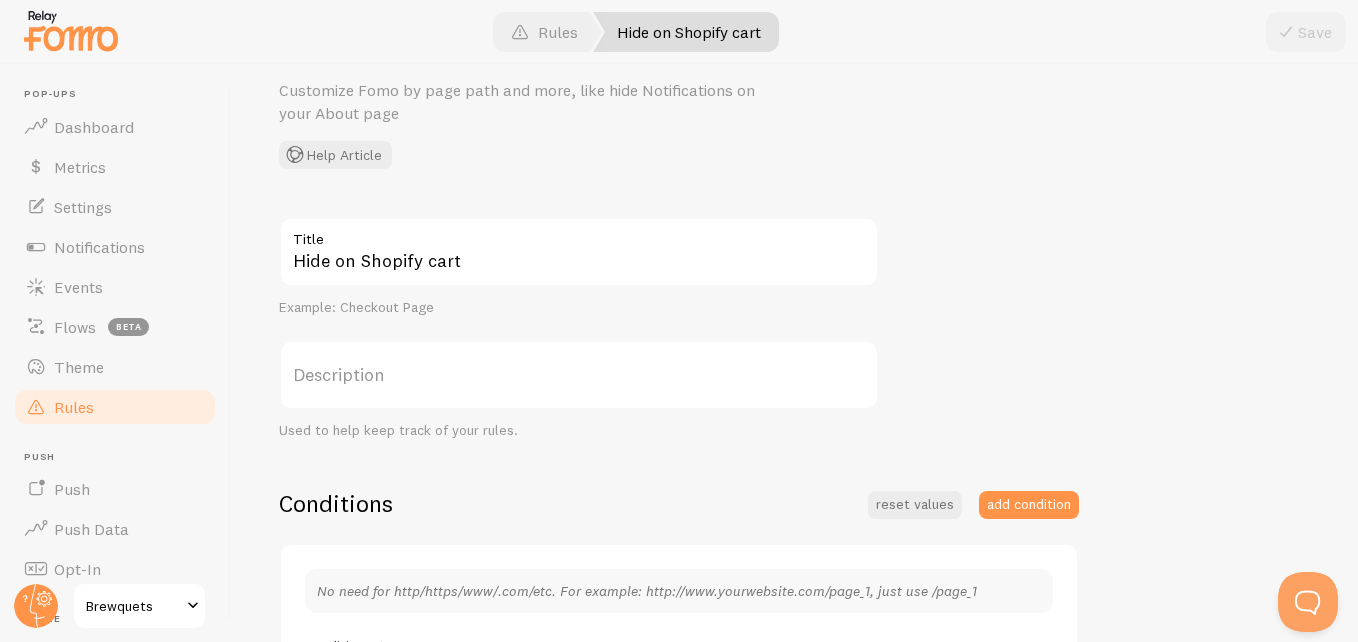 scroll, scrollTop: 74, scrollLeft: 0, axis: vertical 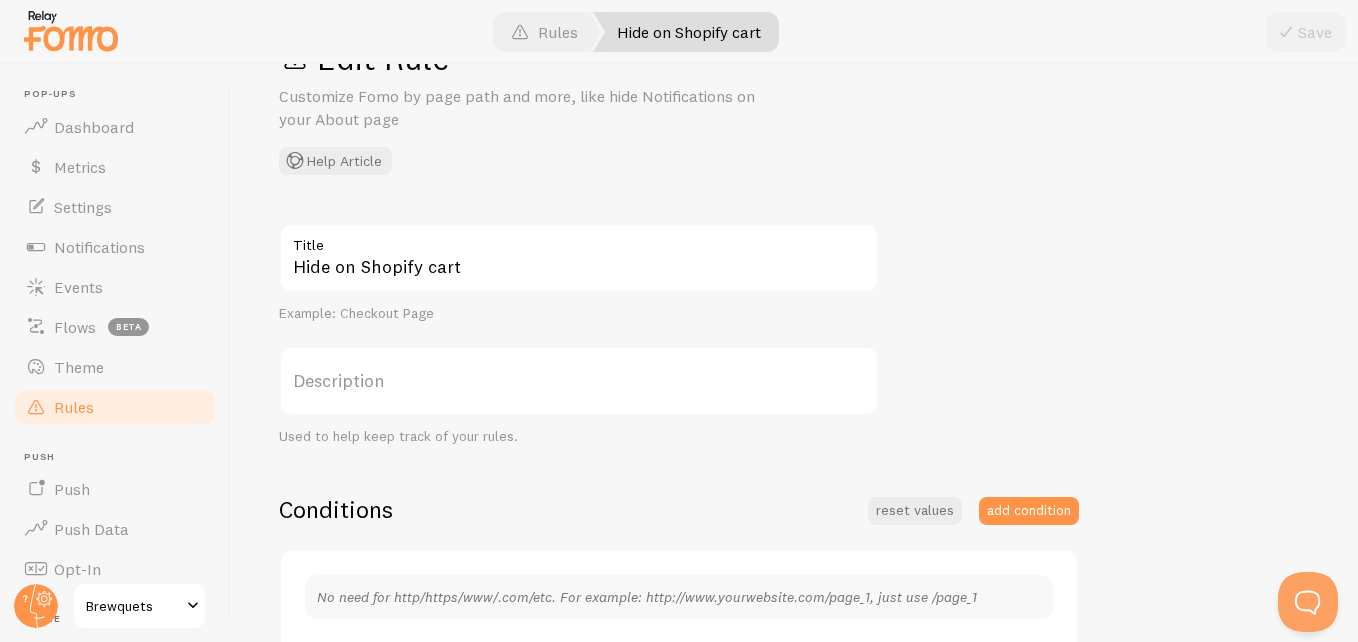 click on "Rules" at bounding box center [544, 32] 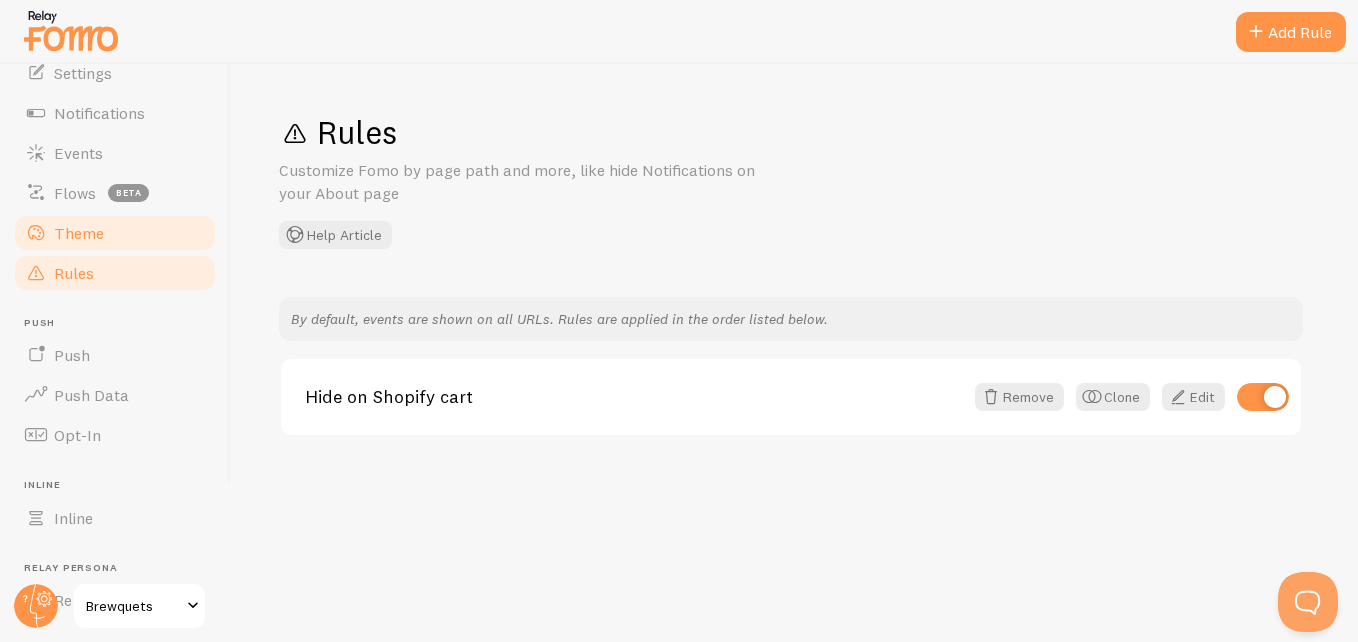 scroll, scrollTop: 0, scrollLeft: 0, axis: both 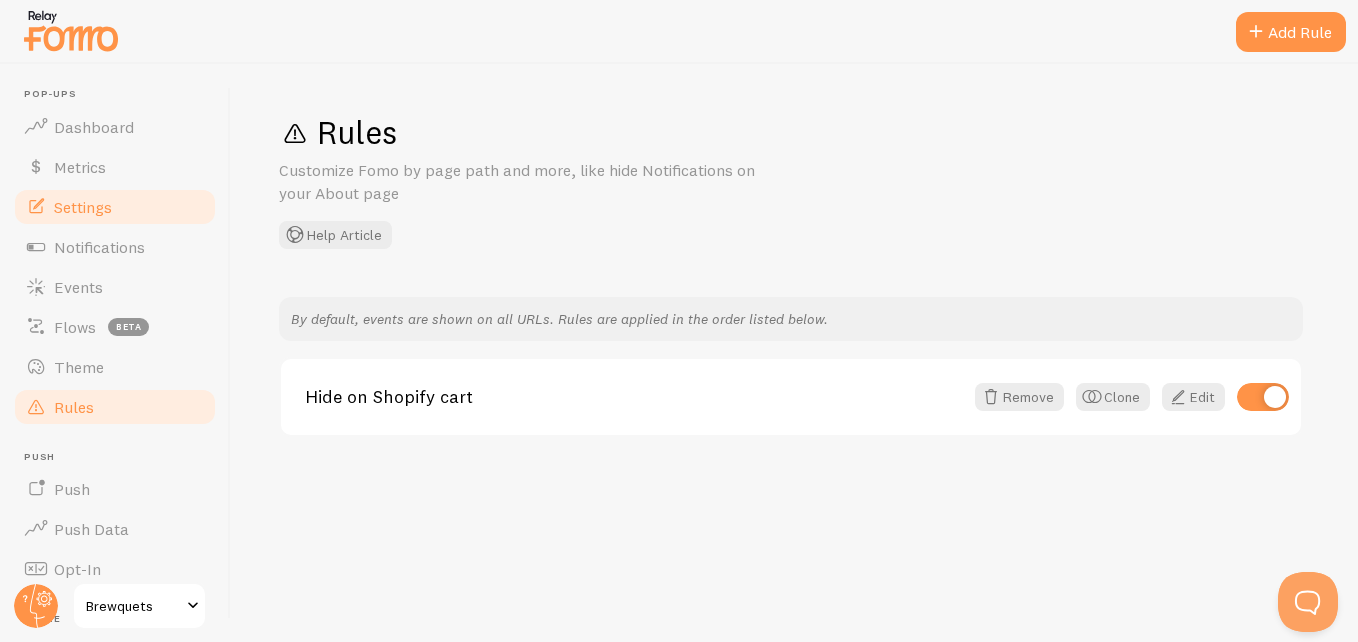 click on "Settings" at bounding box center (83, 207) 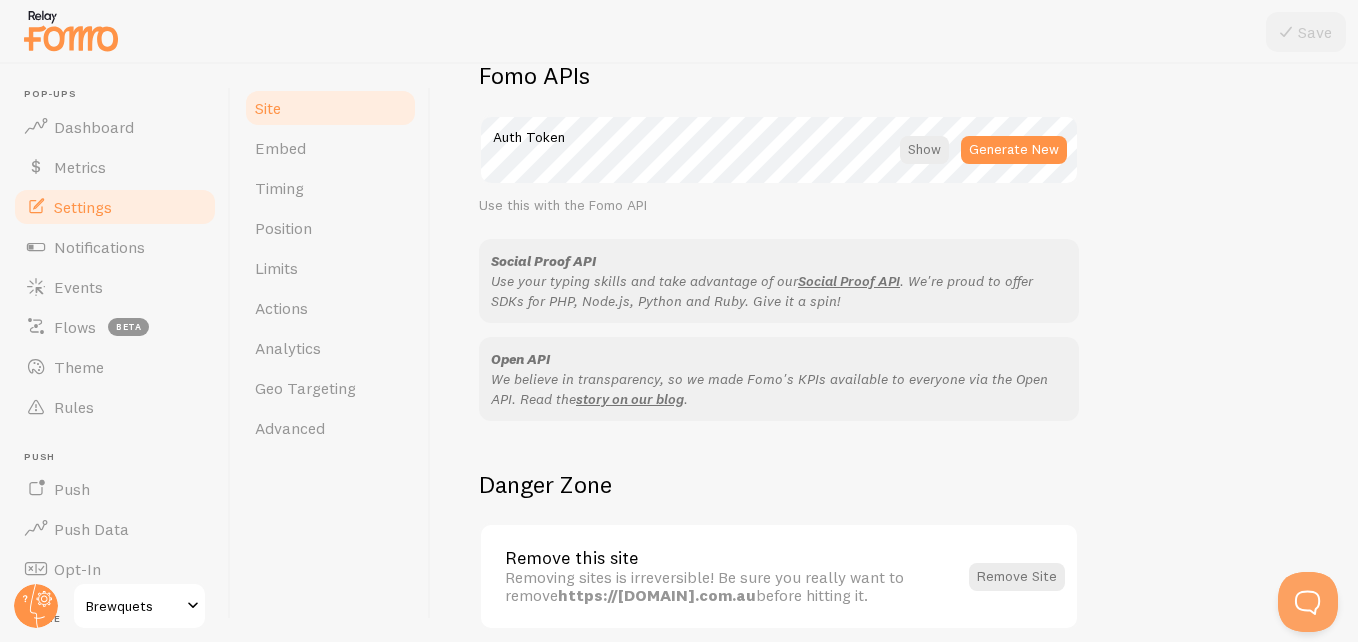 scroll, scrollTop: 1246, scrollLeft: 0, axis: vertical 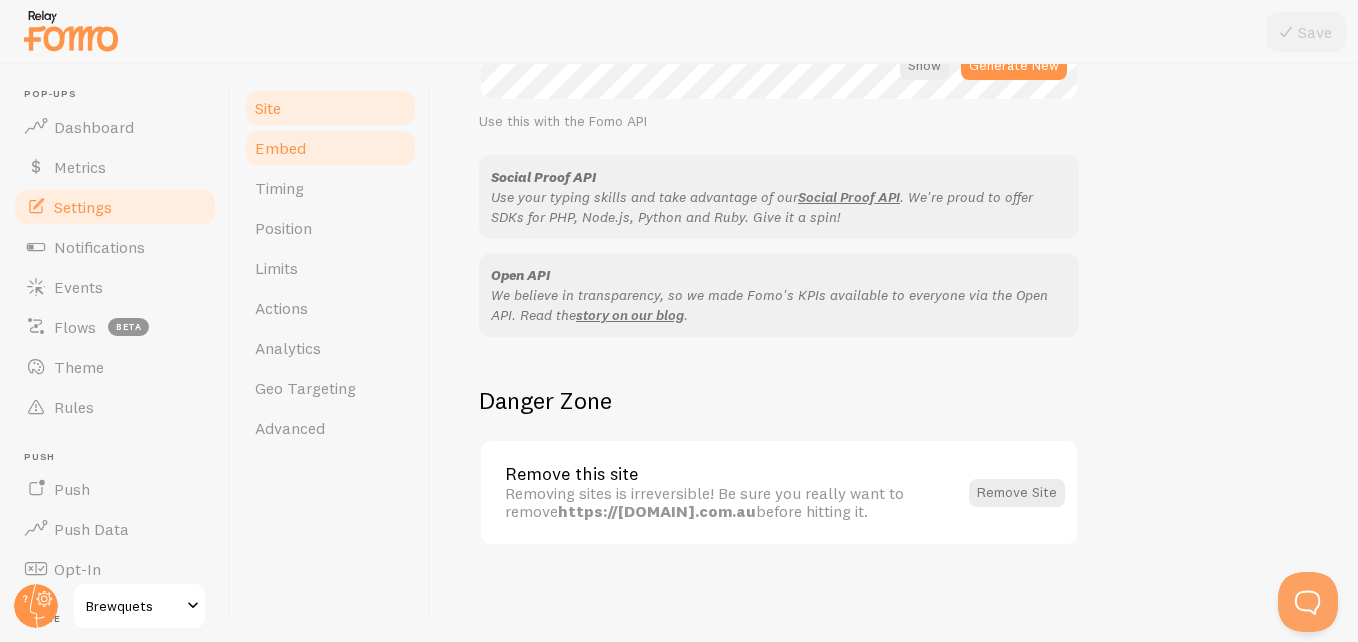 click on "Embed" at bounding box center (330, 148) 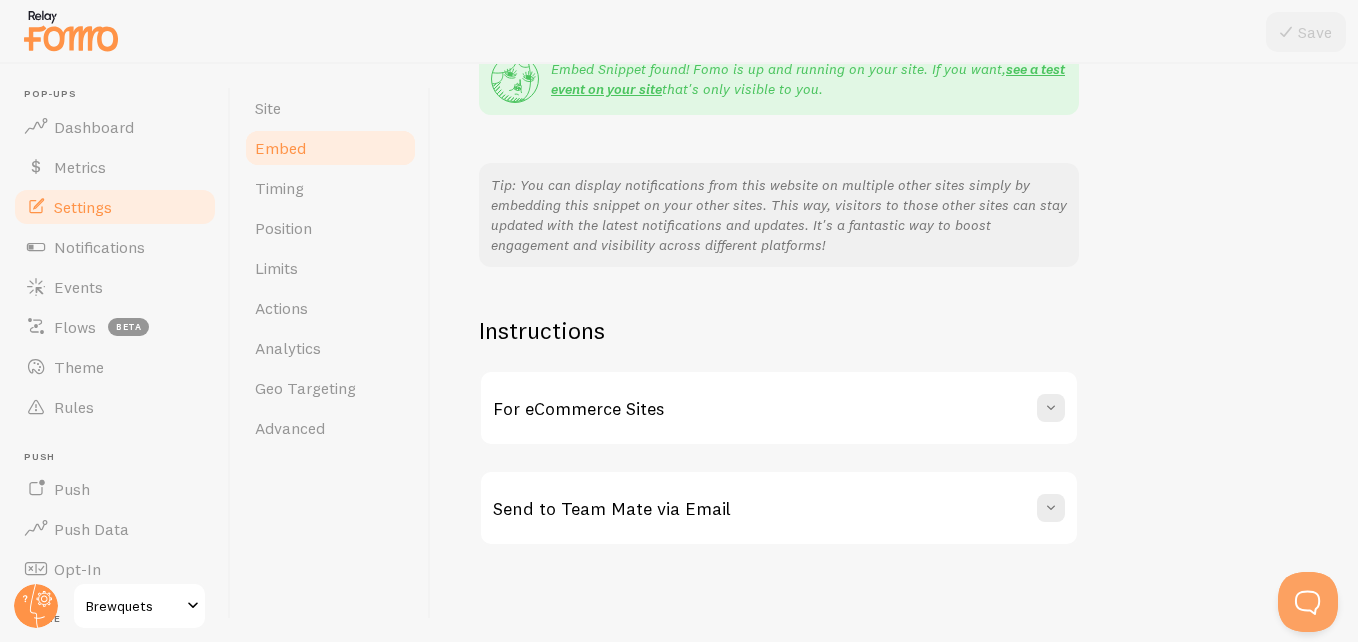 scroll, scrollTop: 0, scrollLeft: 0, axis: both 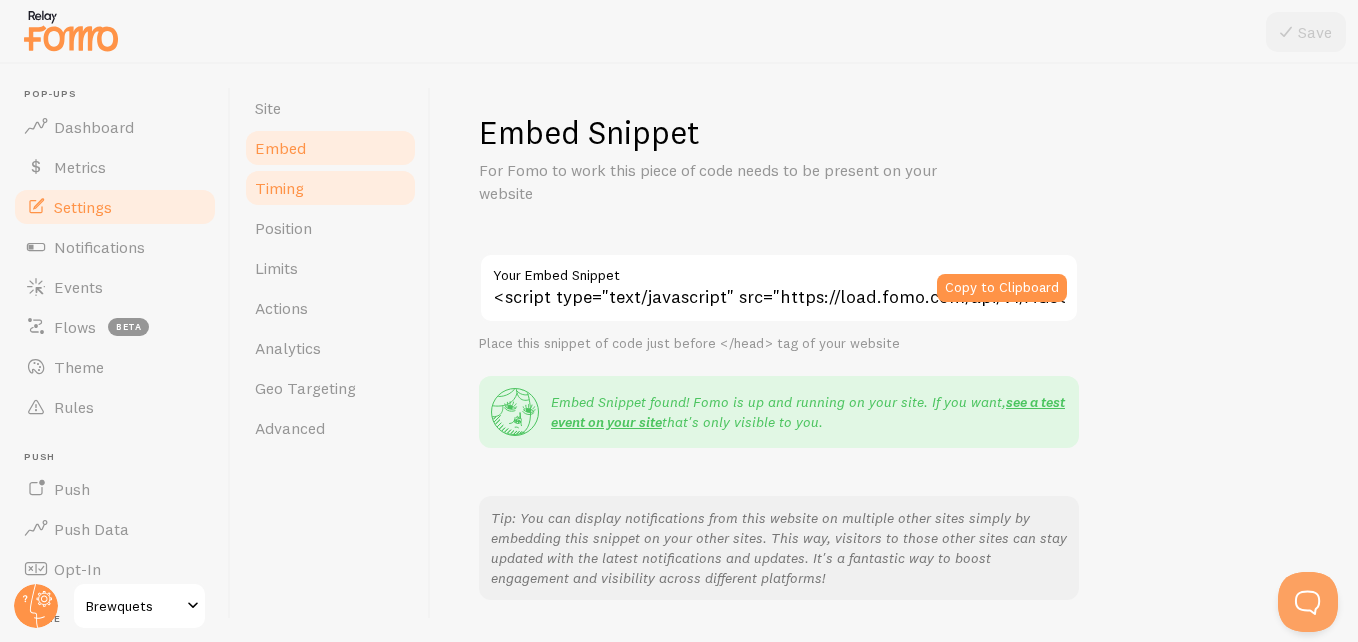 click on "Timing" at bounding box center (330, 188) 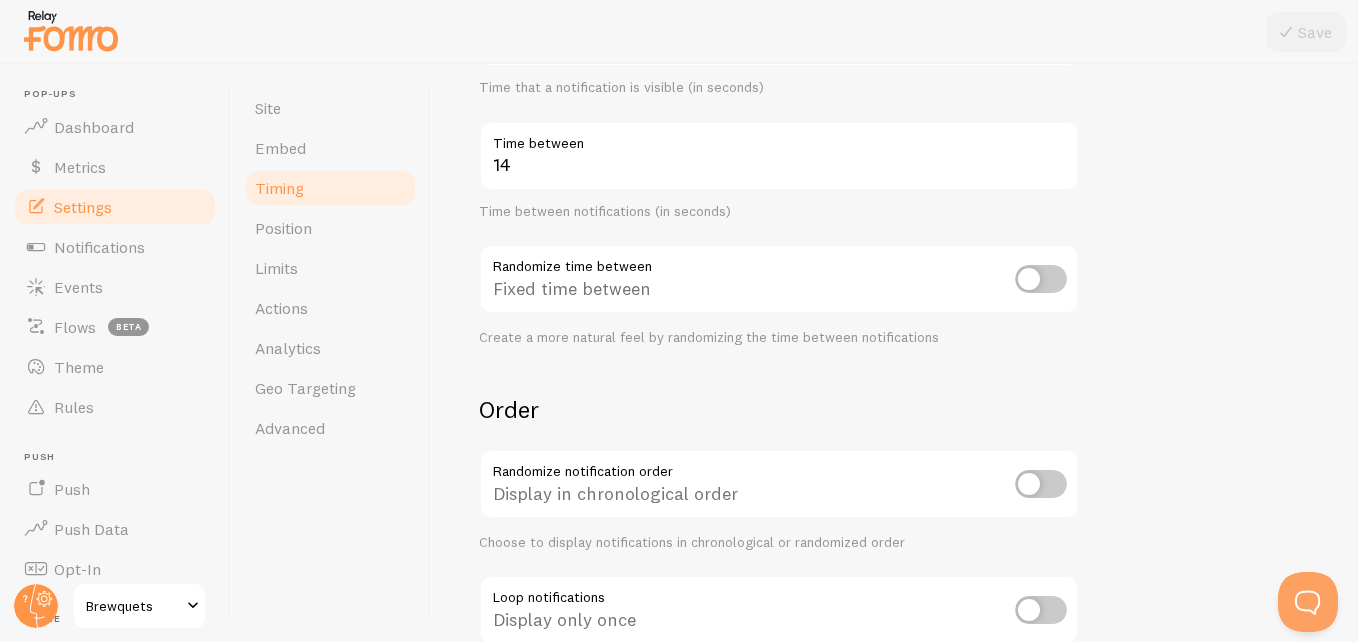 scroll, scrollTop: 542, scrollLeft: 0, axis: vertical 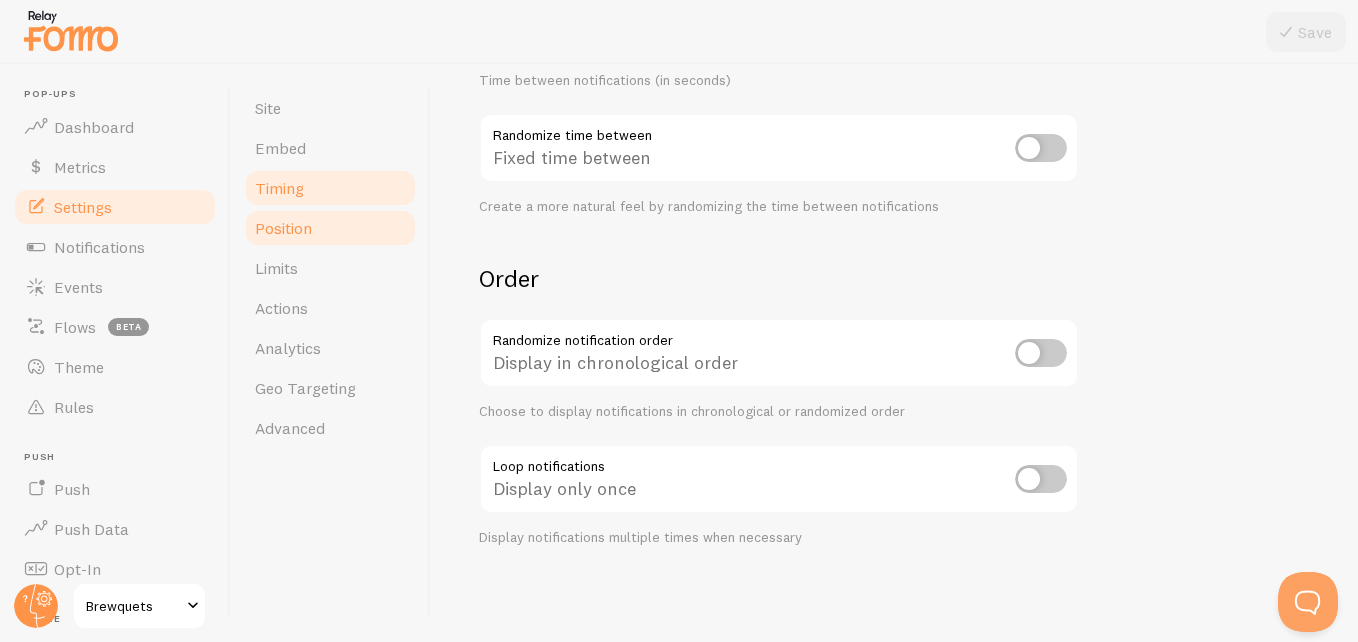 click on "Position" at bounding box center [330, 228] 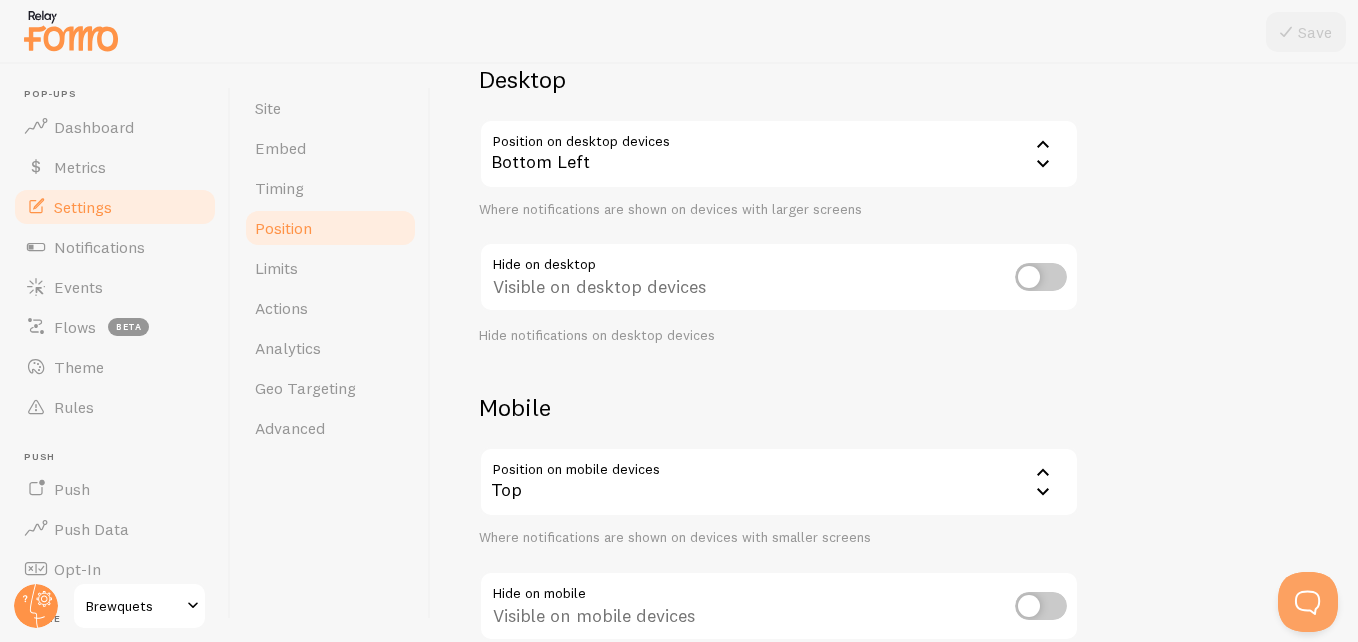 scroll, scrollTop: 293, scrollLeft: 0, axis: vertical 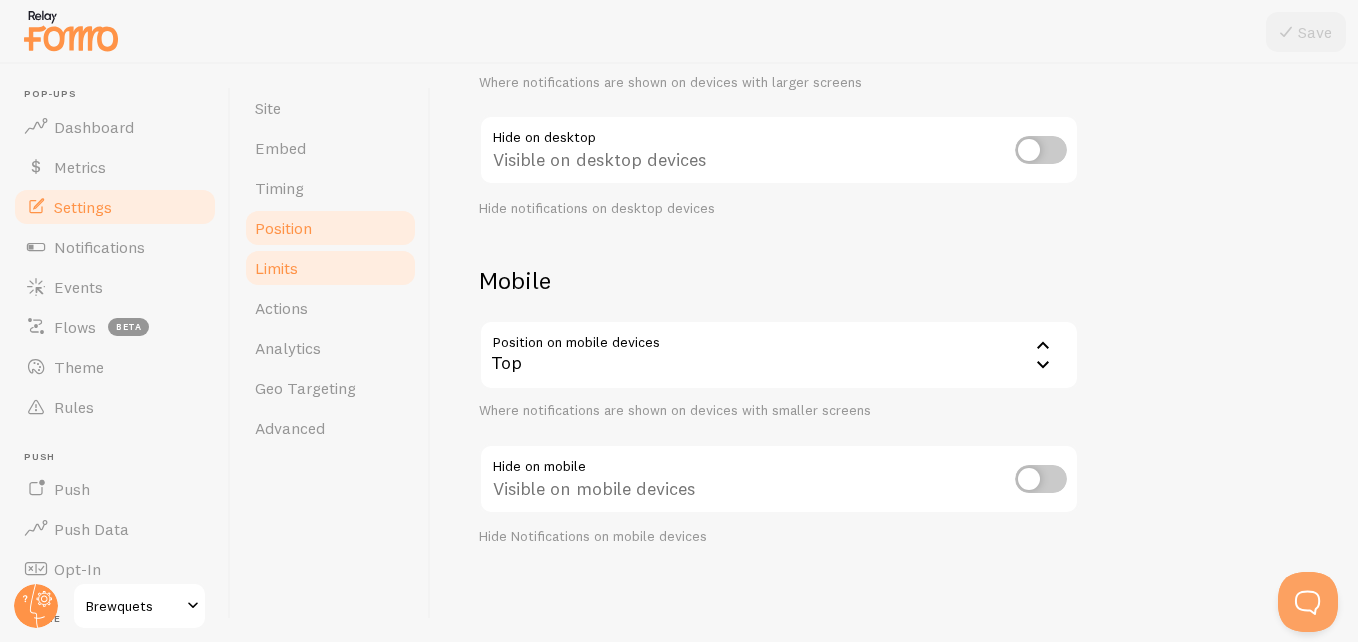 click on "Limits" at bounding box center [330, 268] 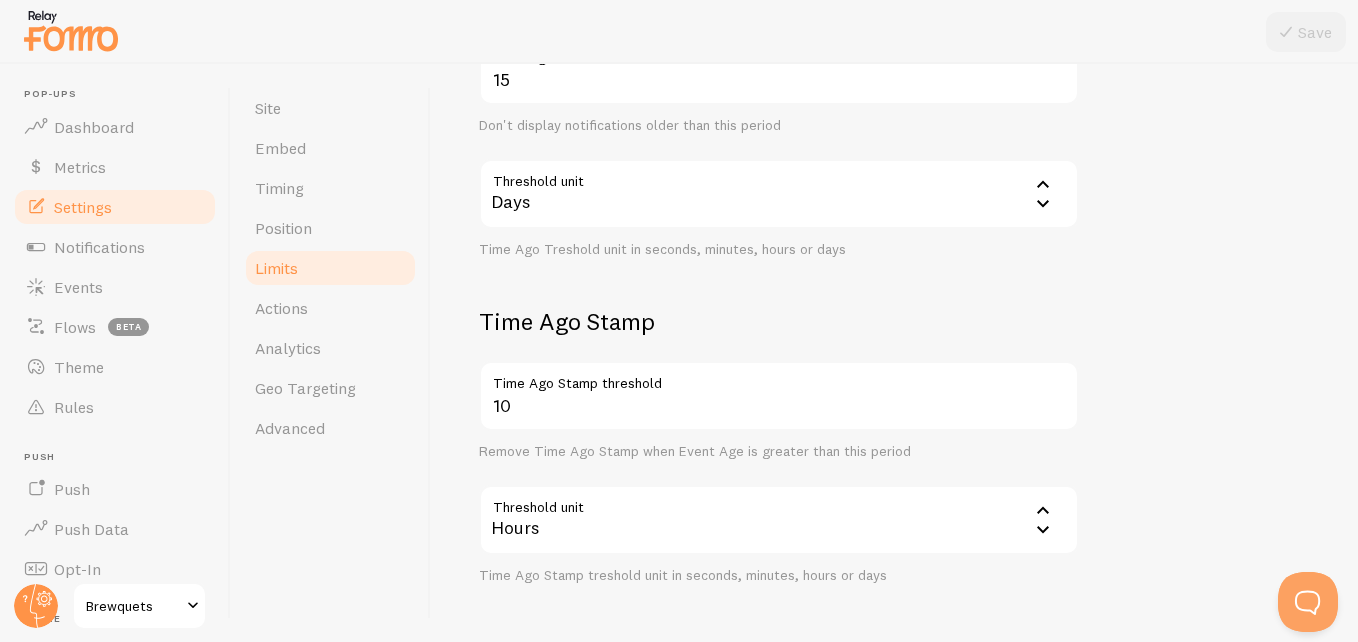 scroll, scrollTop: 655, scrollLeft: 0, axis: vertical 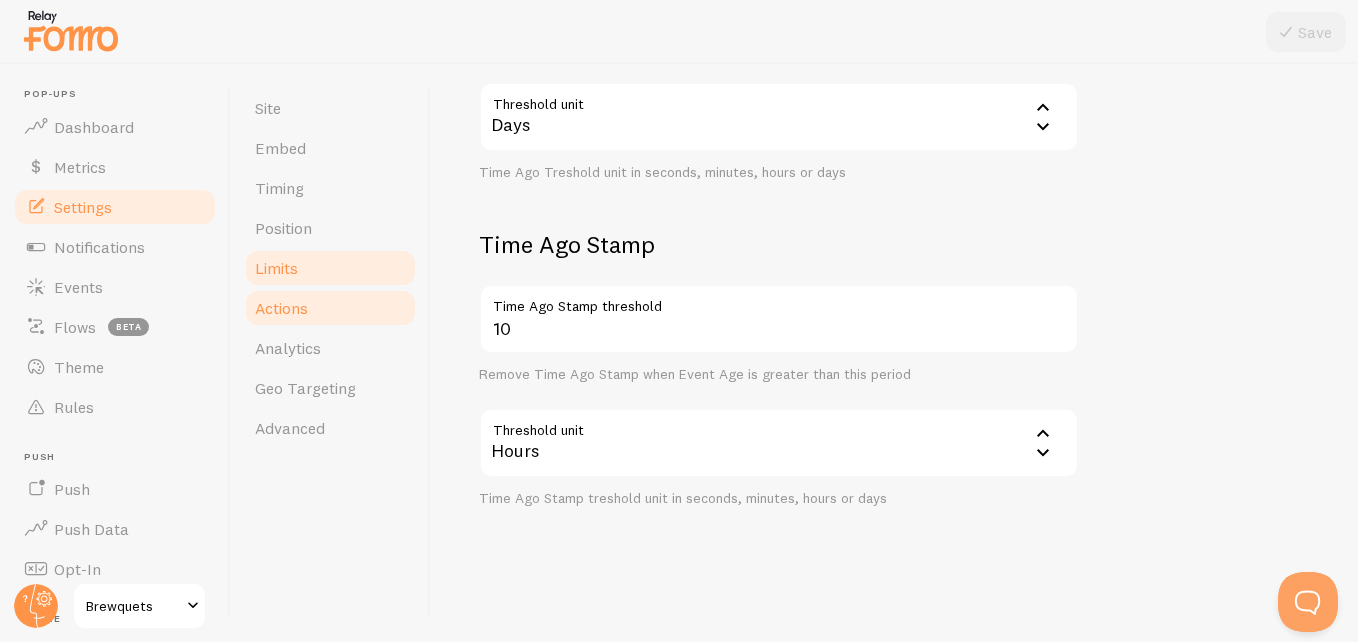 click on "Actions" at bounding box center (330, 308) 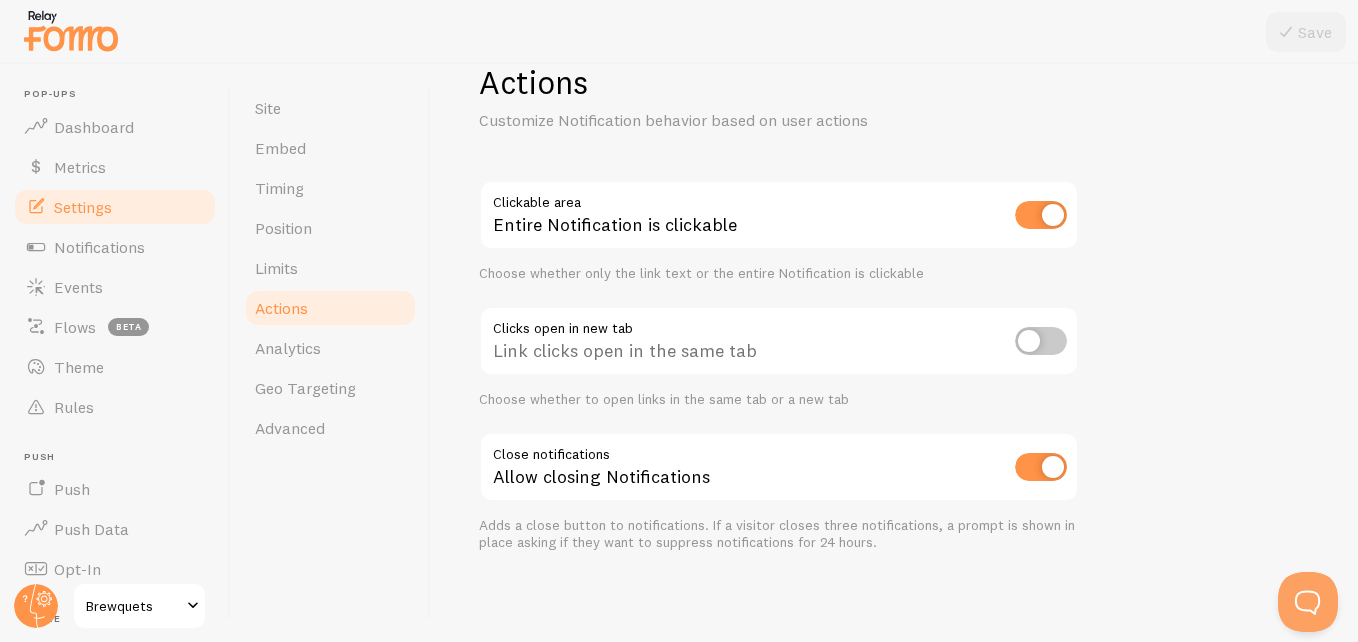 scroll, scrollTop: 56, scrollLeft: 0, axis: vertical 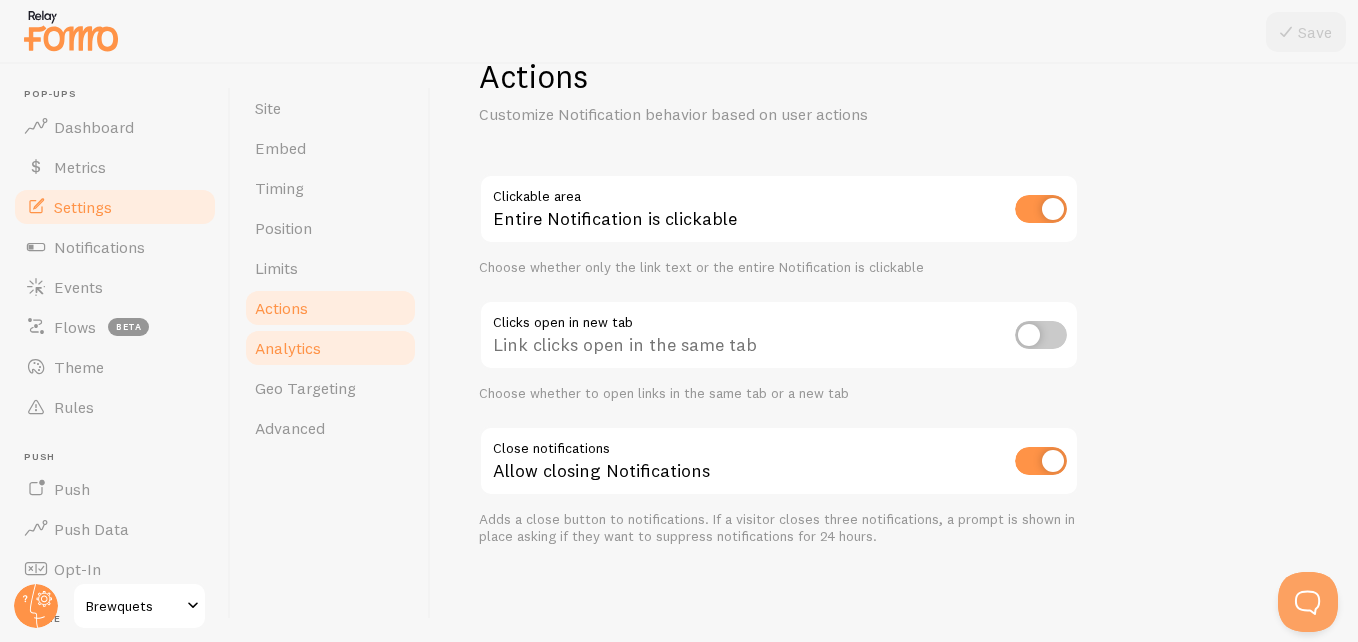 click on "Analytics" at bounding box center (330, 348) 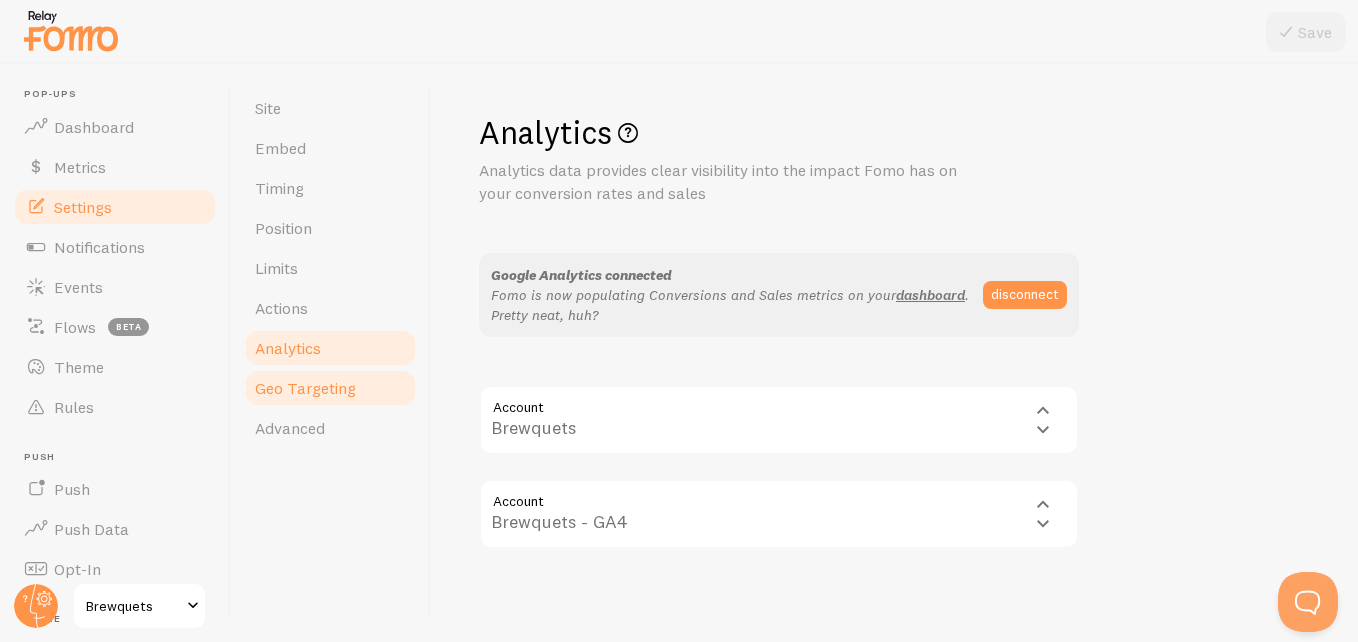 click on "Geo Targeting" at bounding box center [305, 388] 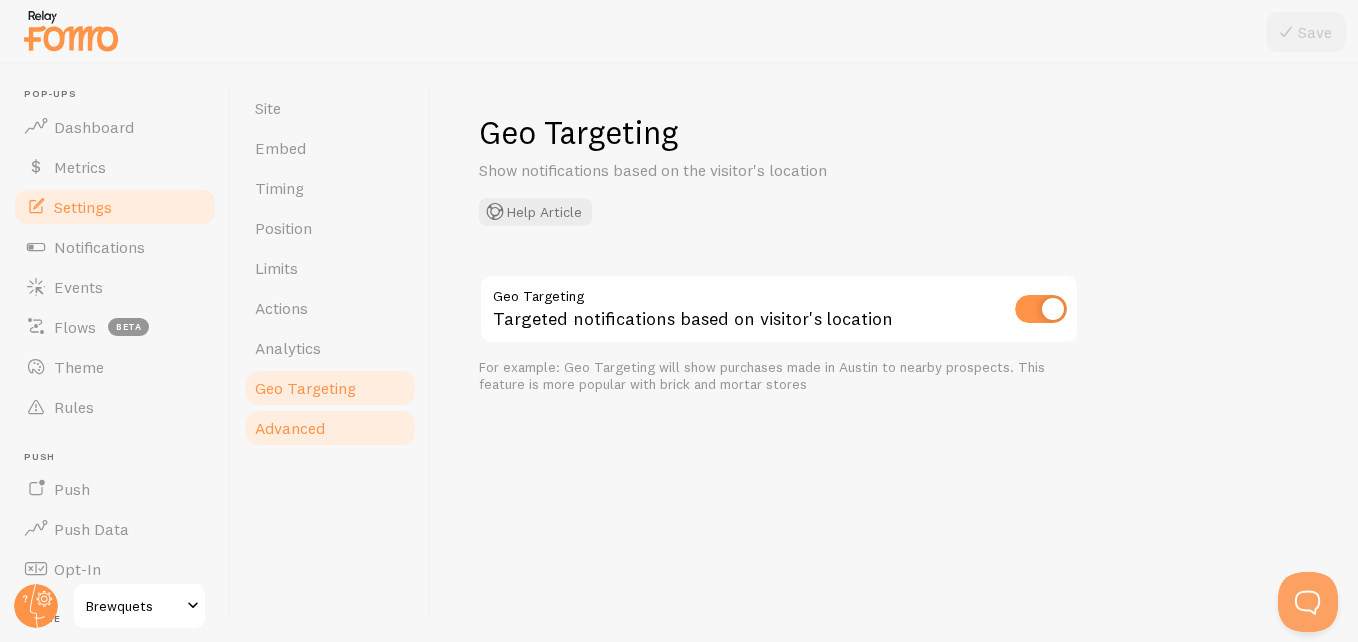 click on "Advanced" at bounding box center [290, 428] 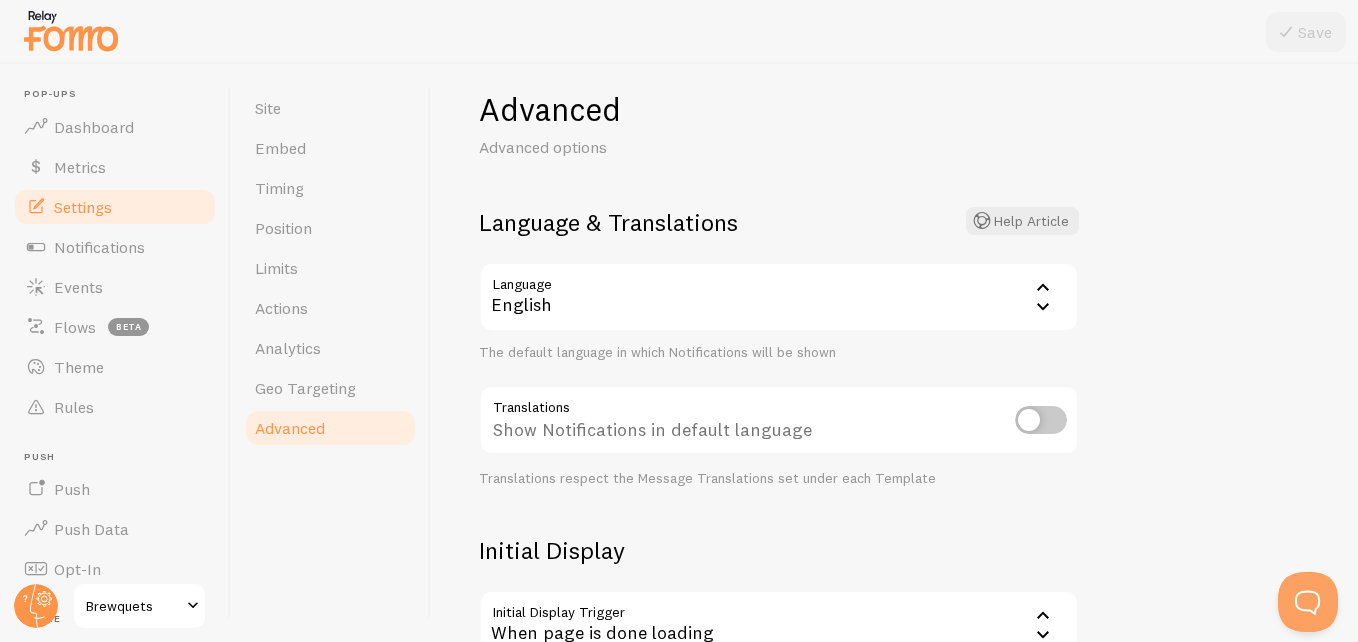 scroll, scrollTop: 0, scrollLeft: 0, axis: both 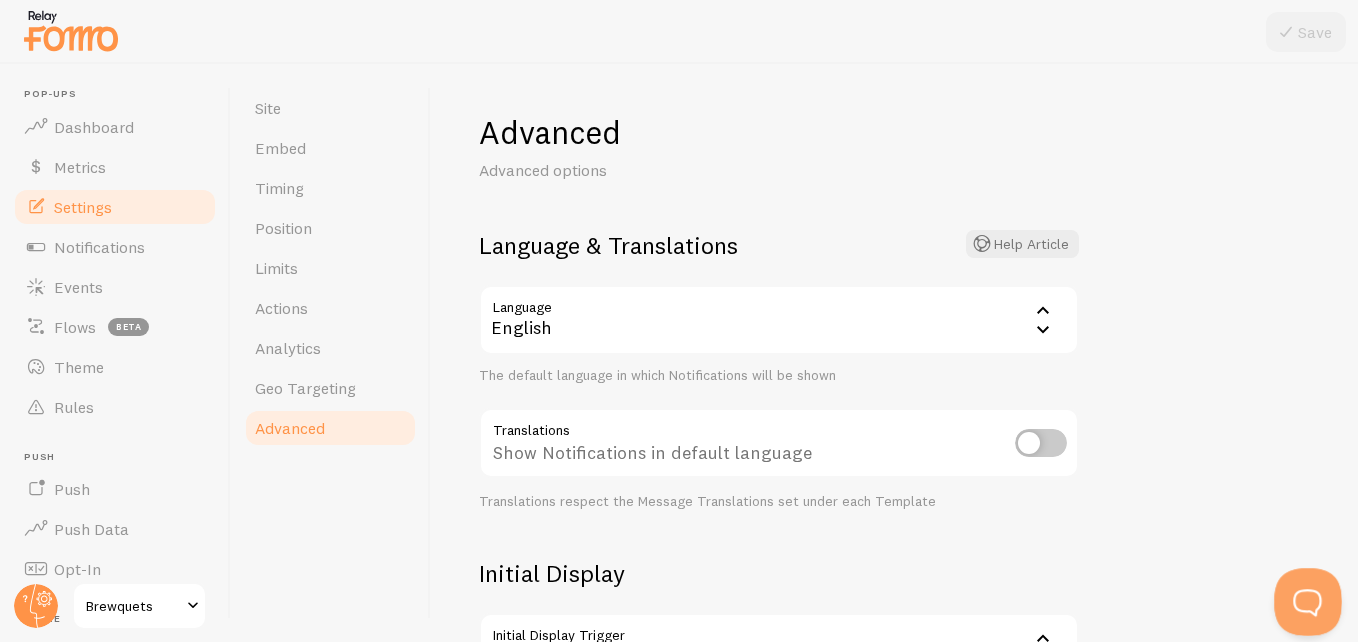 click at bounding box center (1304, 598) 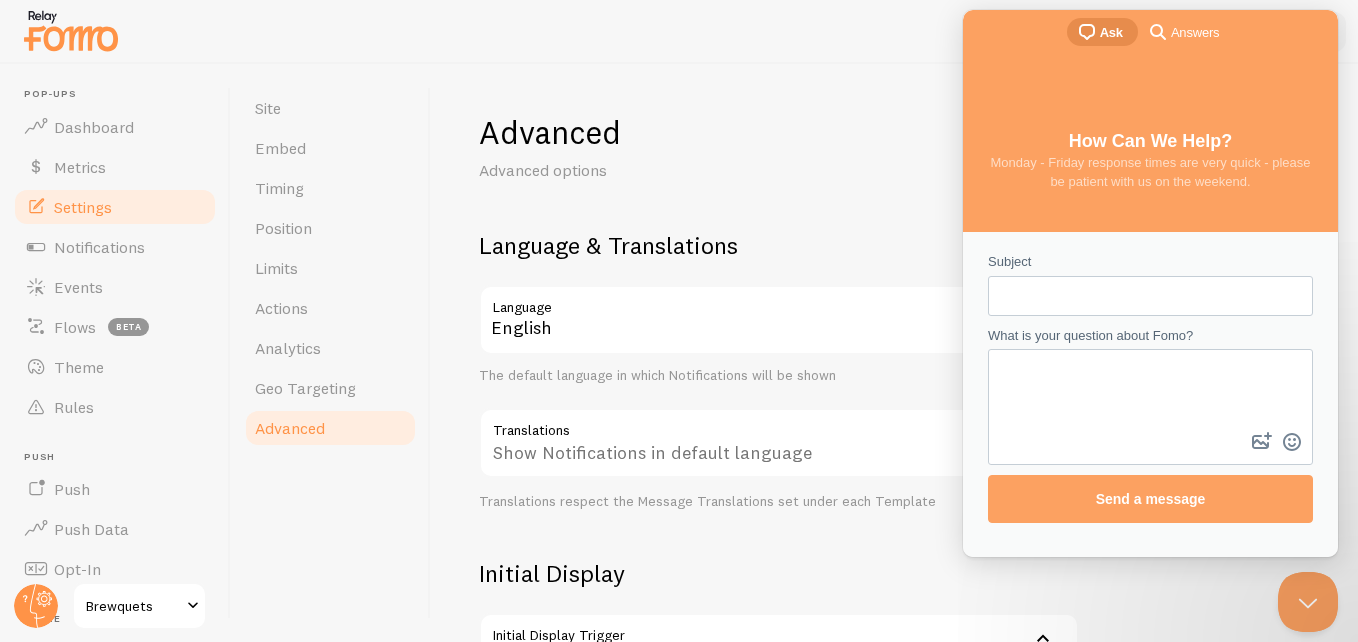 scroll, scrollTop: 0, scrollLeft: 0, axis: both 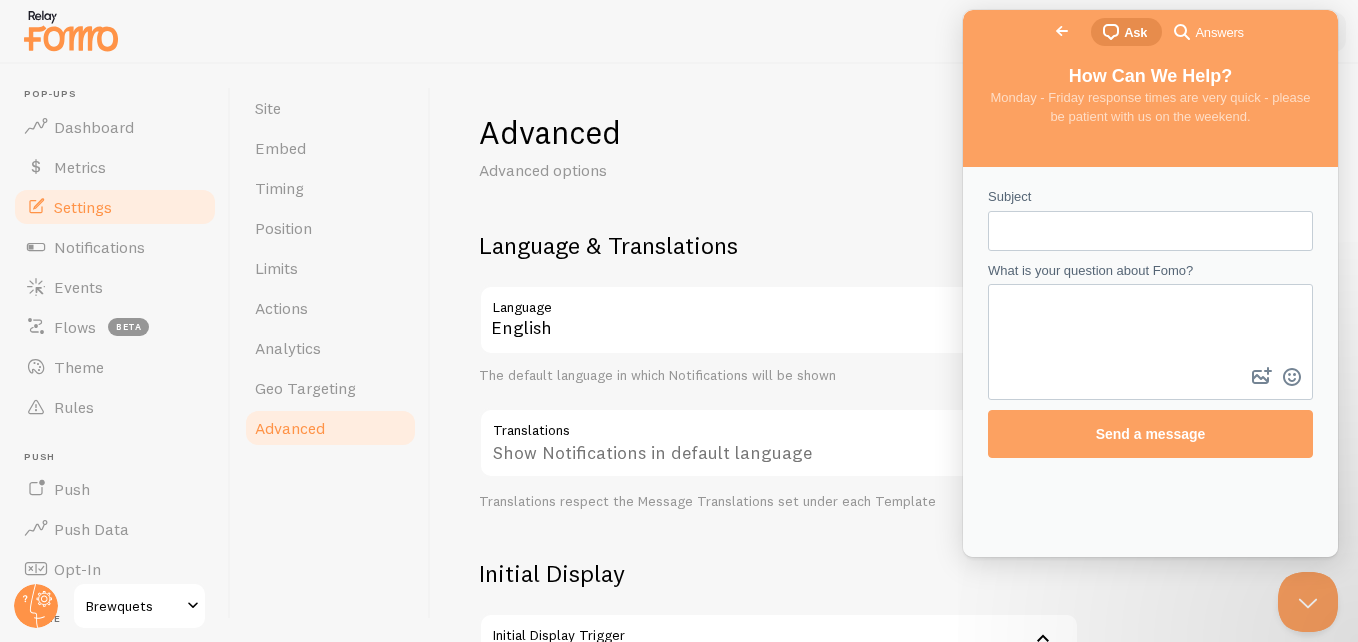 click on "Answers" at bounding box center (1219, 33) 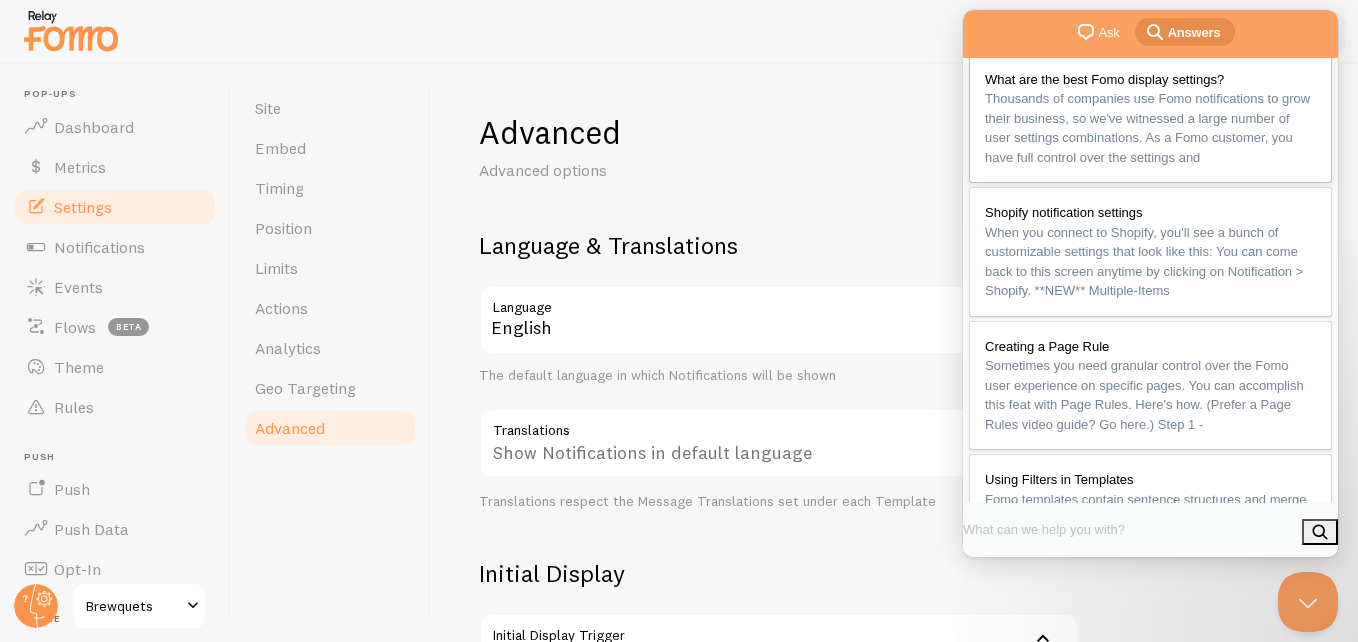 scroll, scrollTop: 215, scrollLeft: 0, axis: vertical 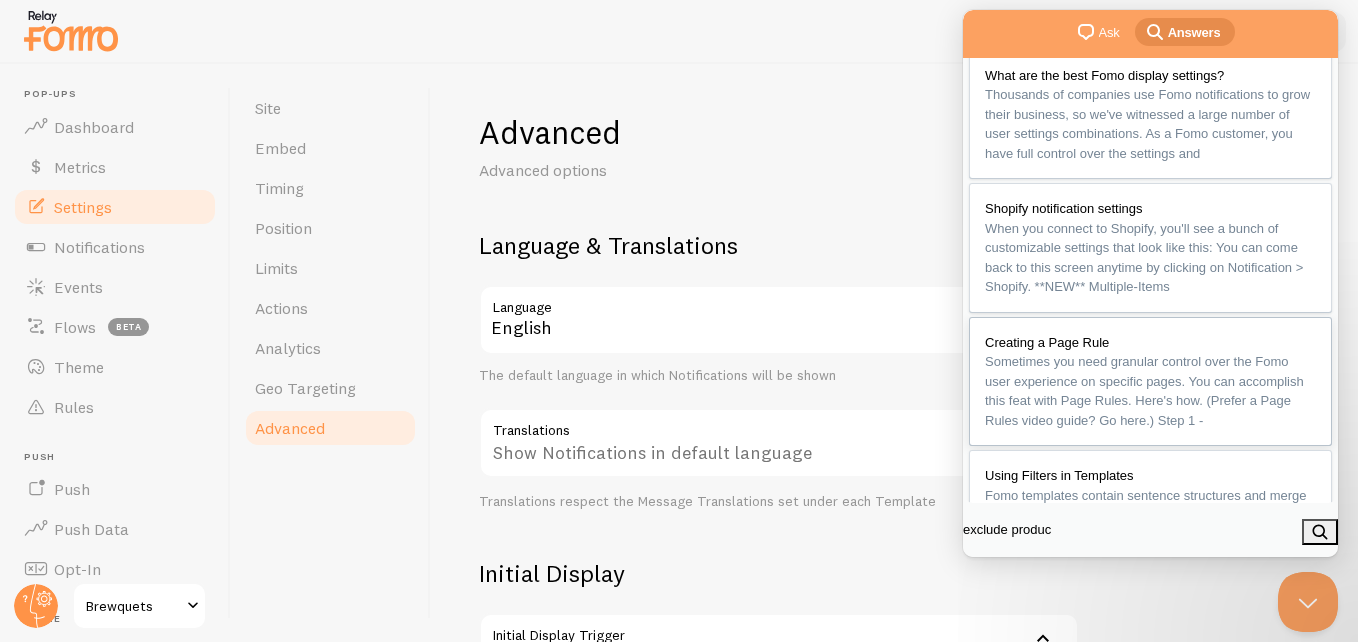 type on "exclude product" 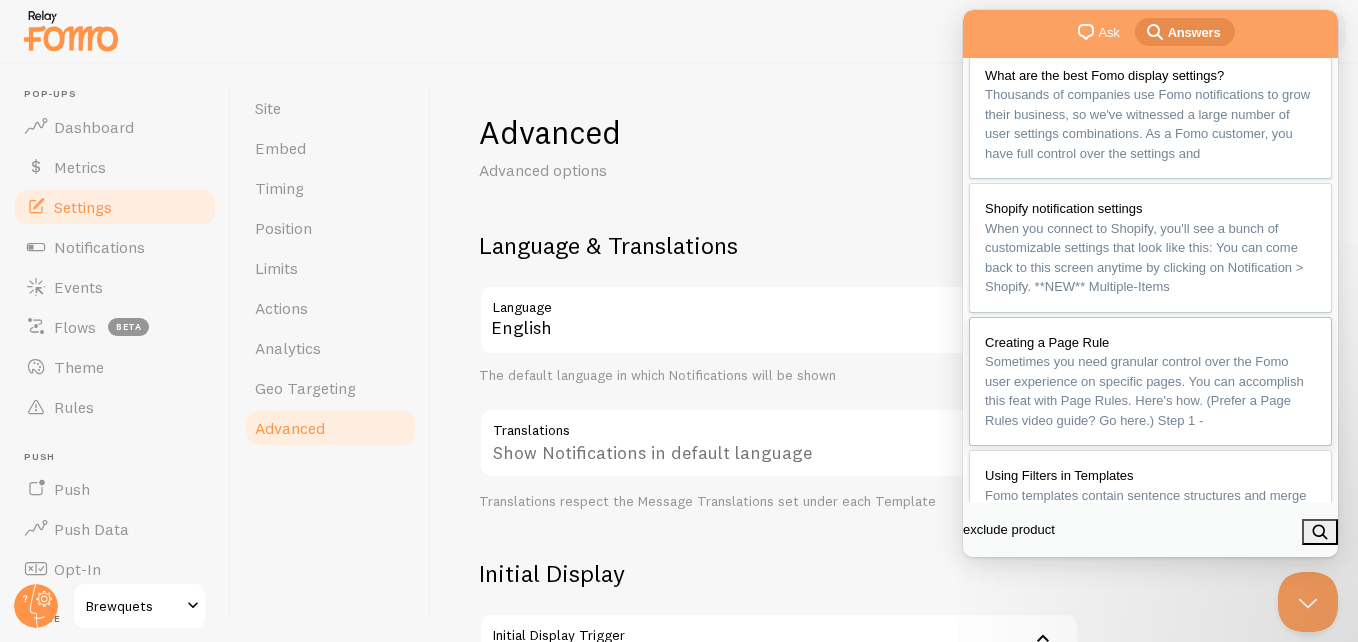click on "search" at bounding box center (1320, 532) 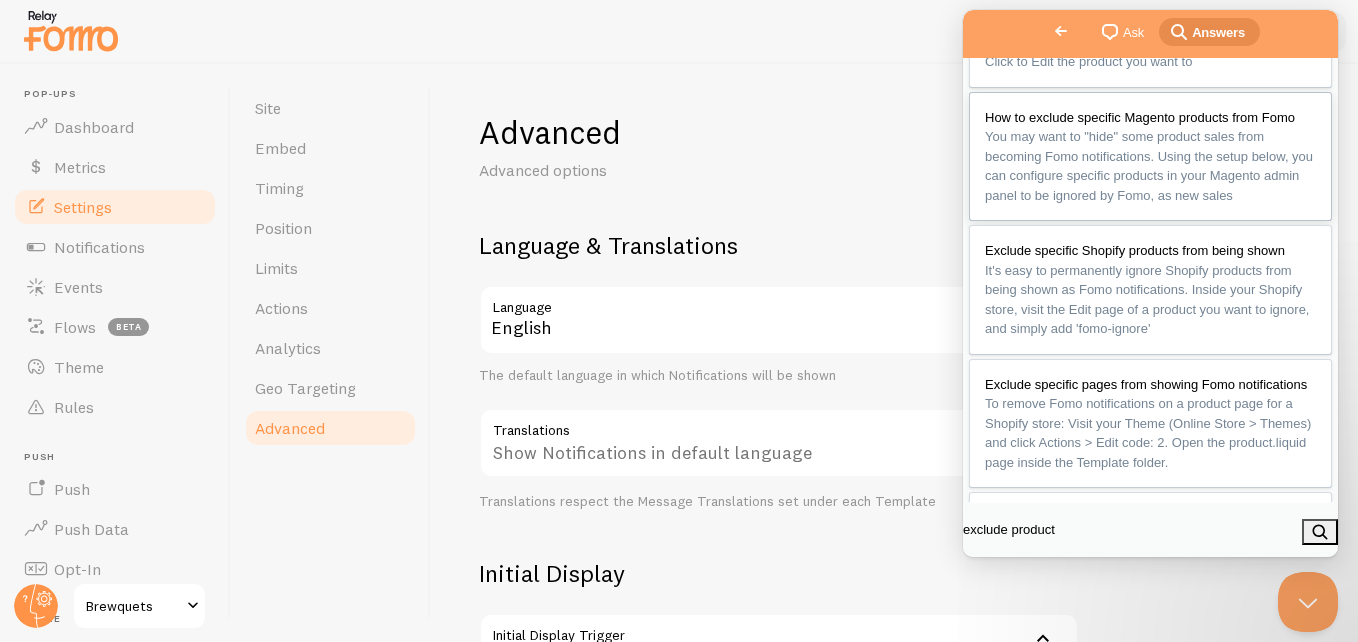 scroll, scrollTop: 111, scrollLeft: 0, axis: vertical 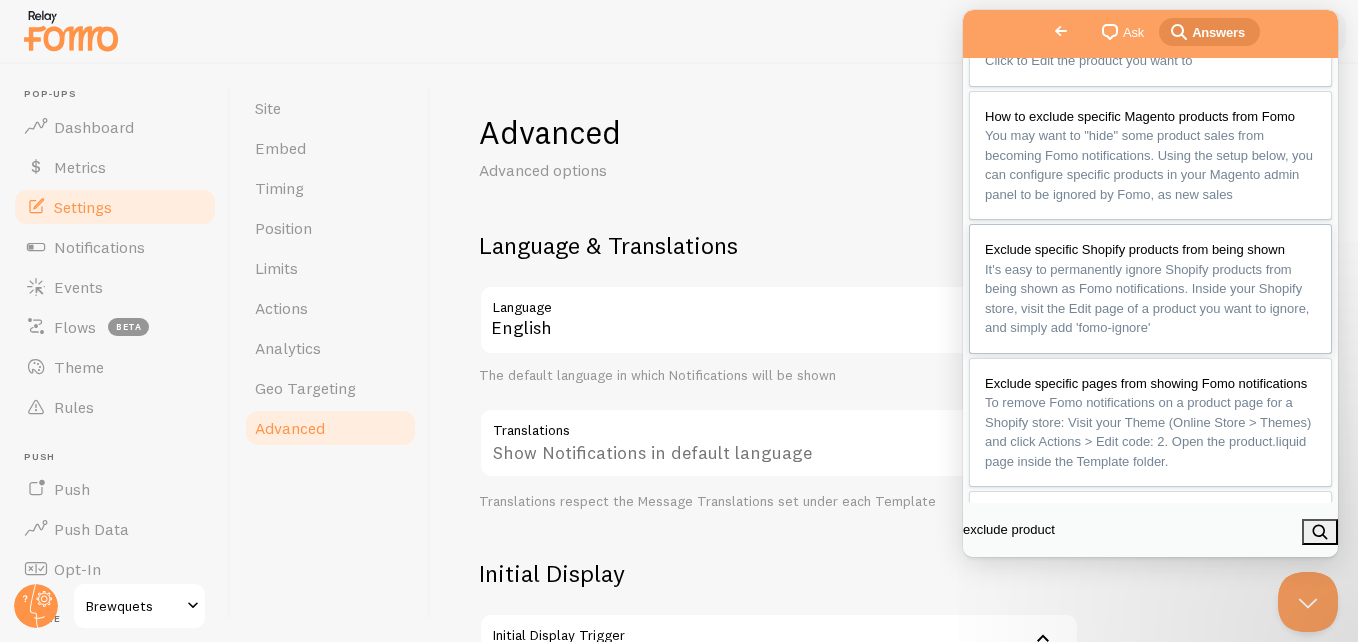 click on "Exclude specific Shopify products from being shown" at bounding box center (1150, 250) 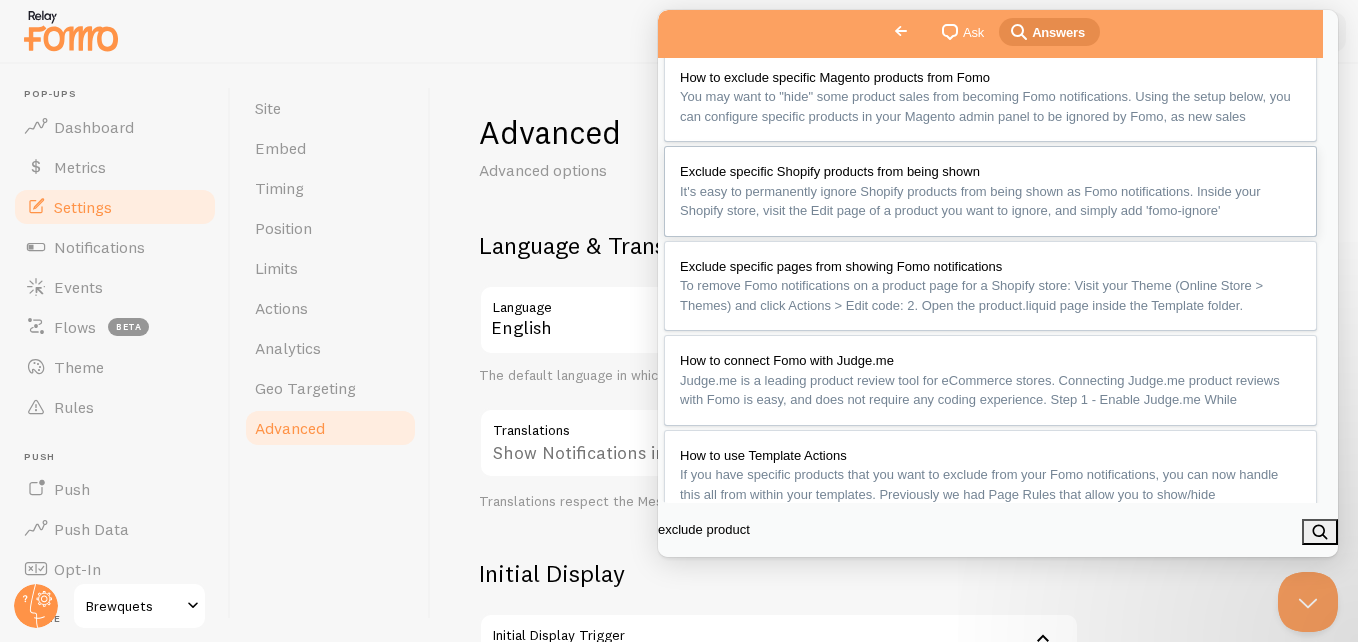 scroll, scrollTop: 0, scrollLeft: 0, axis: both 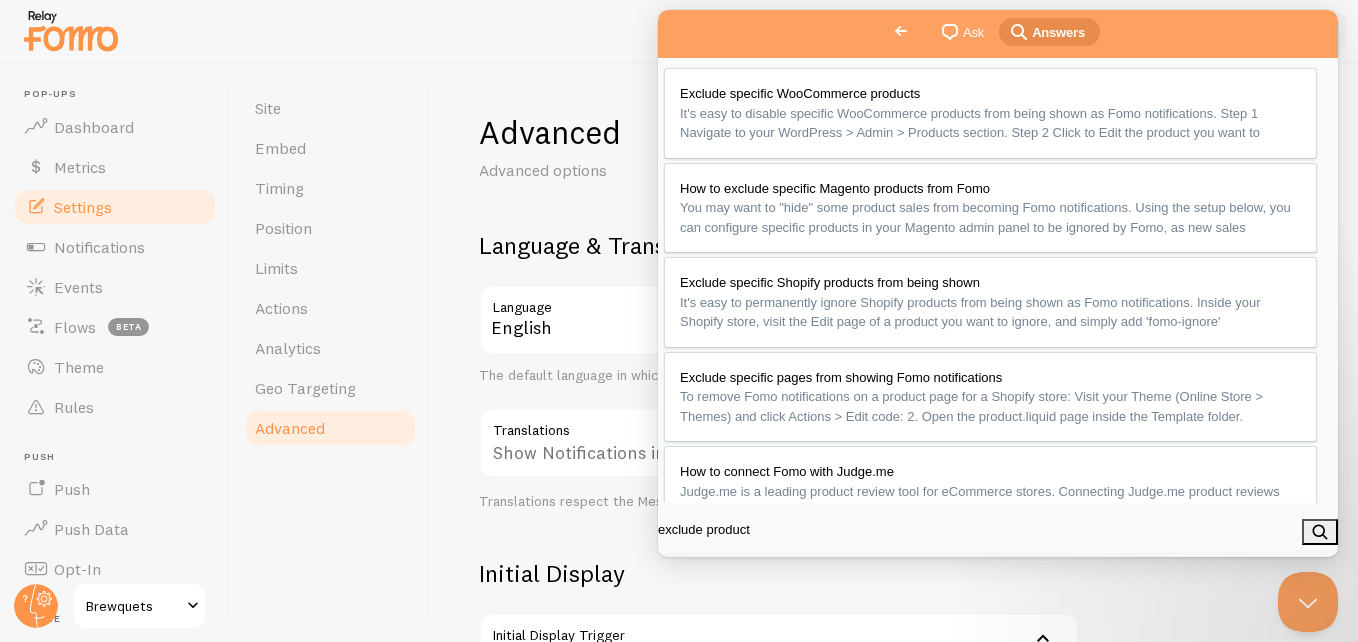 click on "Inside your Shopify store, visit the Edit page of a product you want to ignore, and simply add 'fomo-ignore' as a product tag." at bounding box center (998, 839) 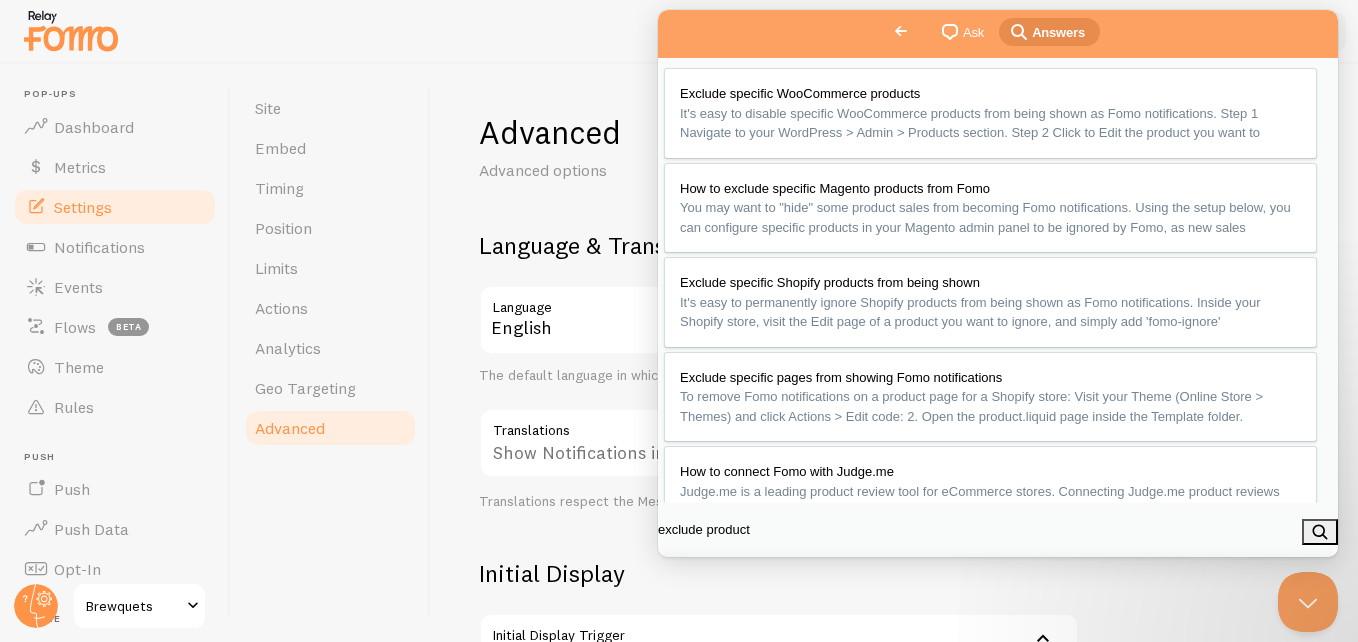 copy on "fomo-ignore" 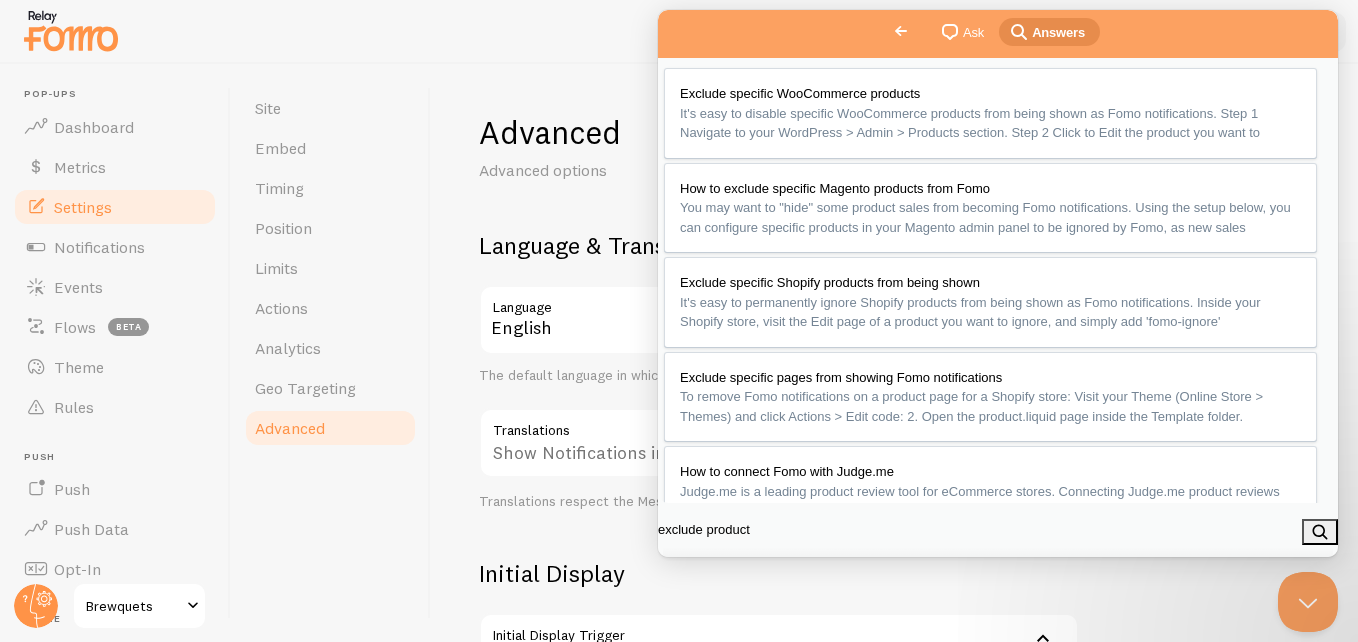 click on "Close" at bounding box center (681, 580) 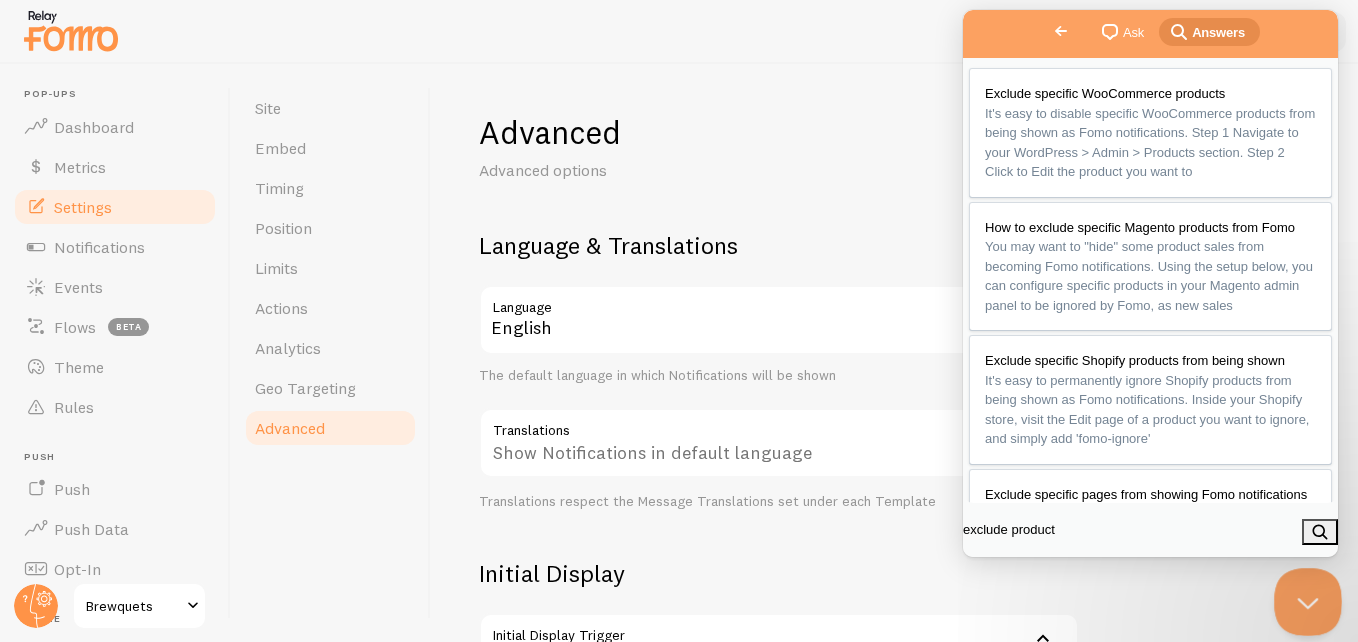 click at bounding box center [1304, 598] 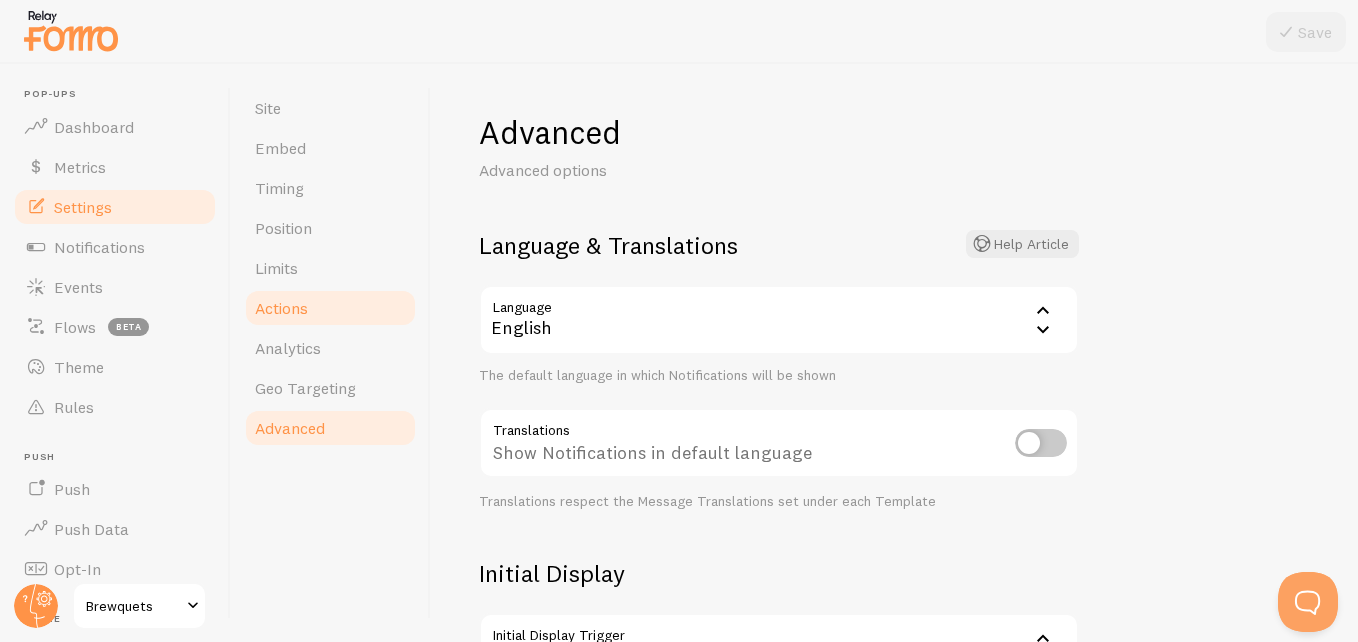 type 